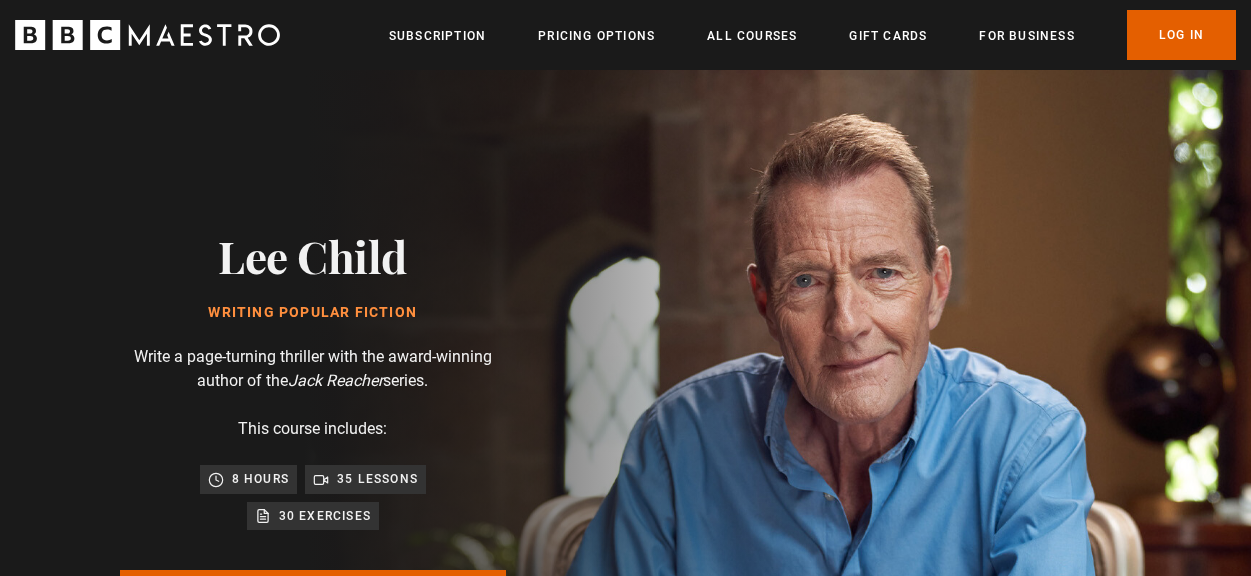 scroll, scrollTop: 0, scrollLeft: 0, axis: both 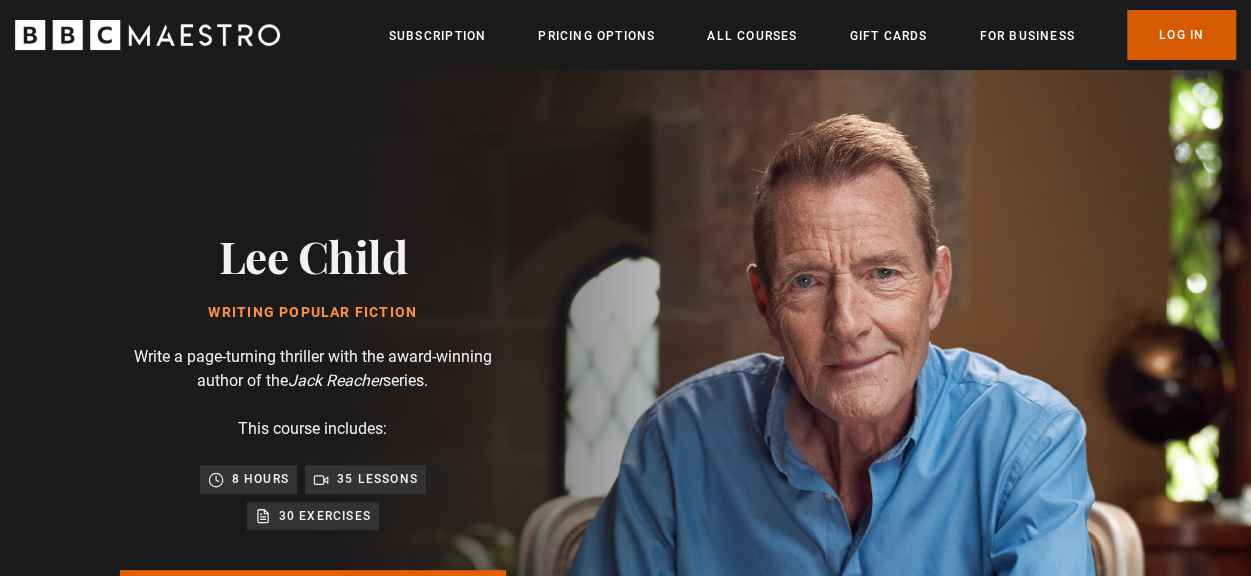 click on "Log In" at bounding box center [1181, 35] 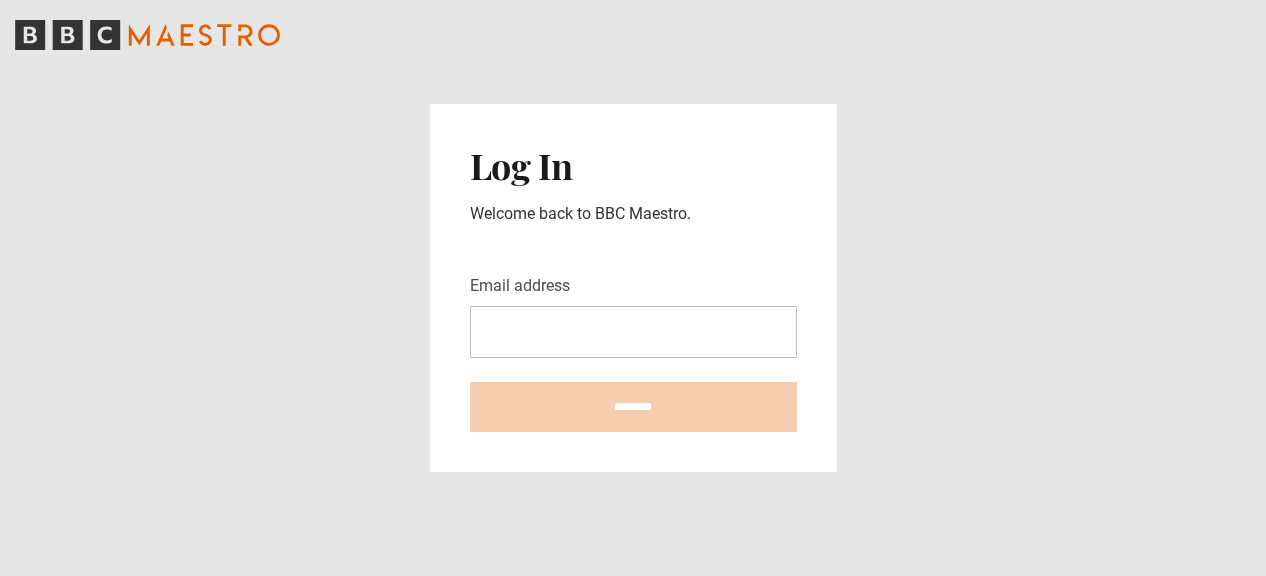 scroll, scrollTop: 0, scrollLeft: 0, axis: both 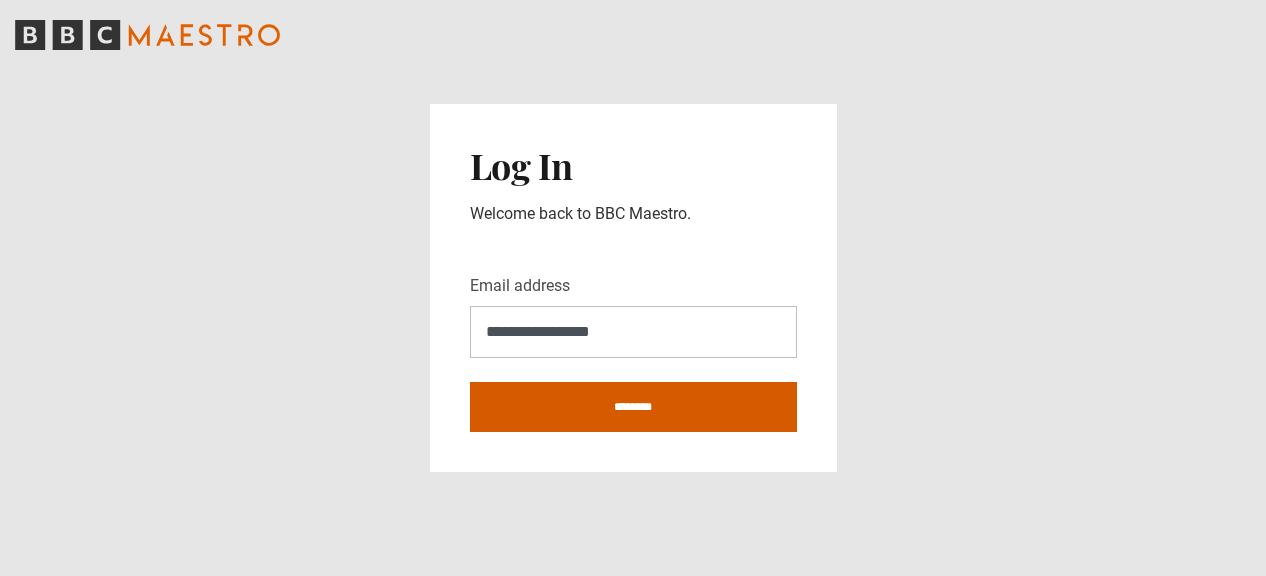 click on "********" at bounding box center (633, 407) 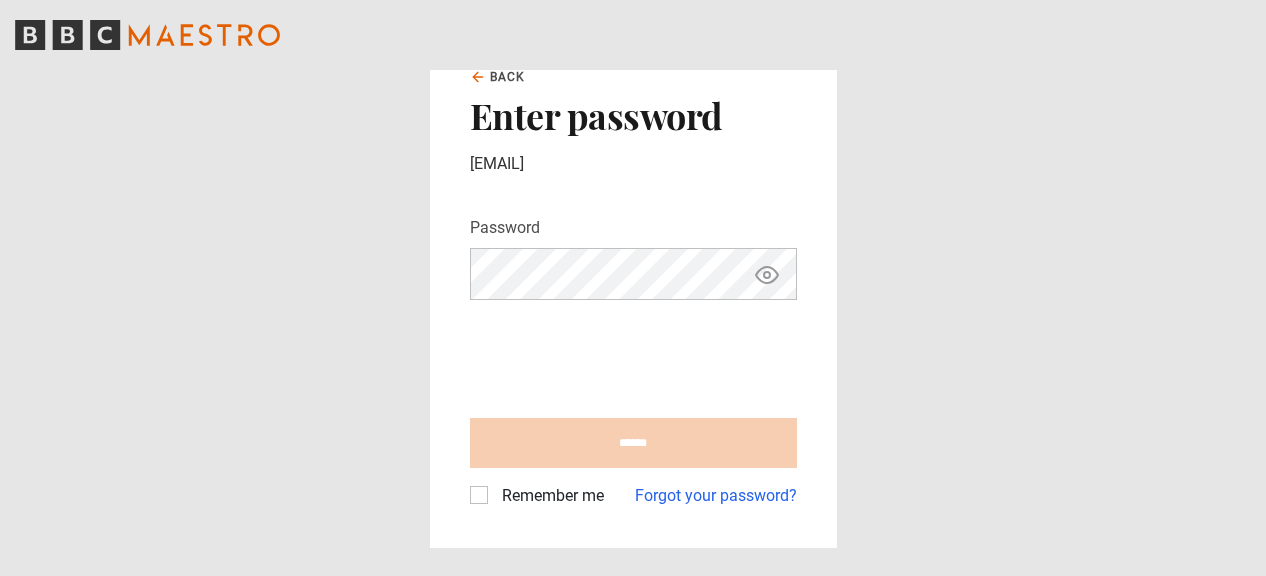 scroll, scrollTop: 0, scrollLeft: 0, axis: both 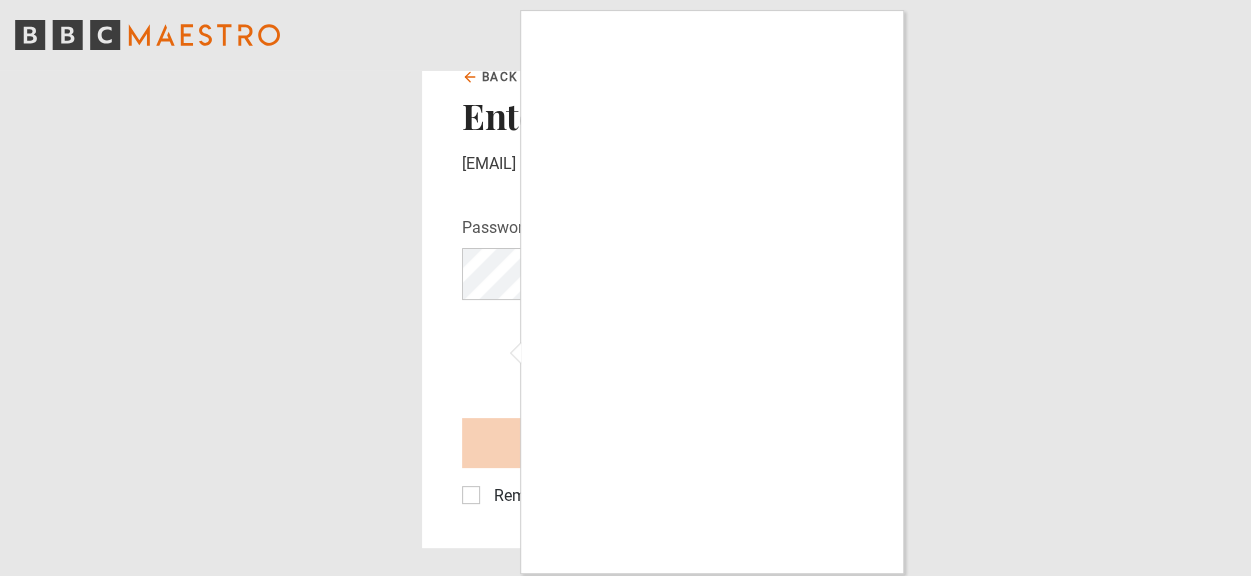click at bounding box center (625, 288) 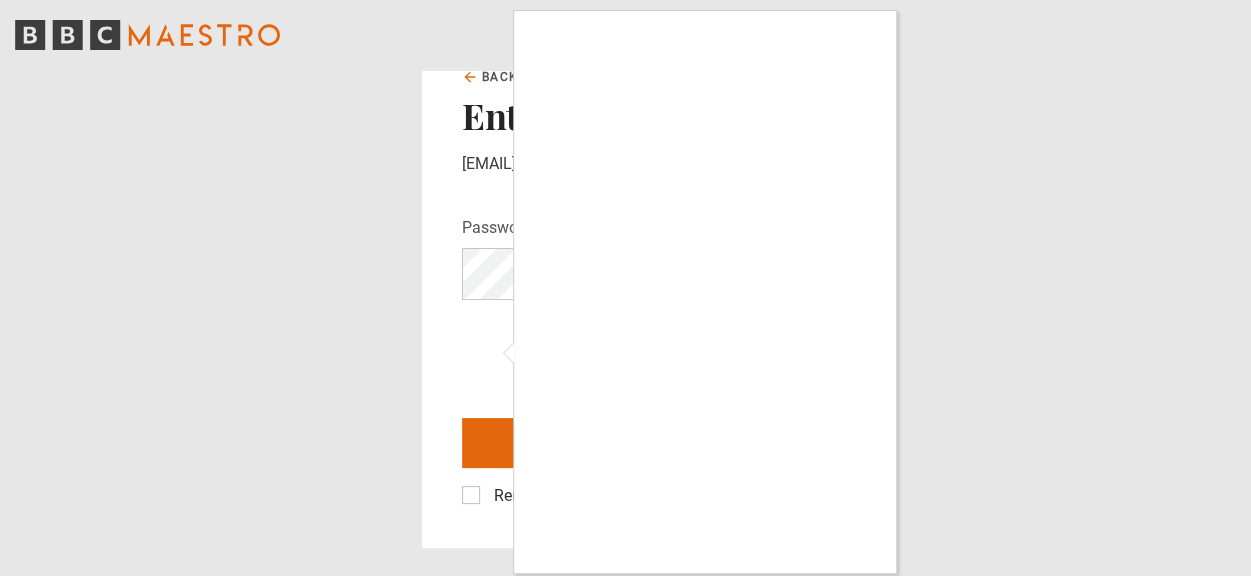 scroll, scrollTop: 3, scrollLeft: 0, axis: vertical 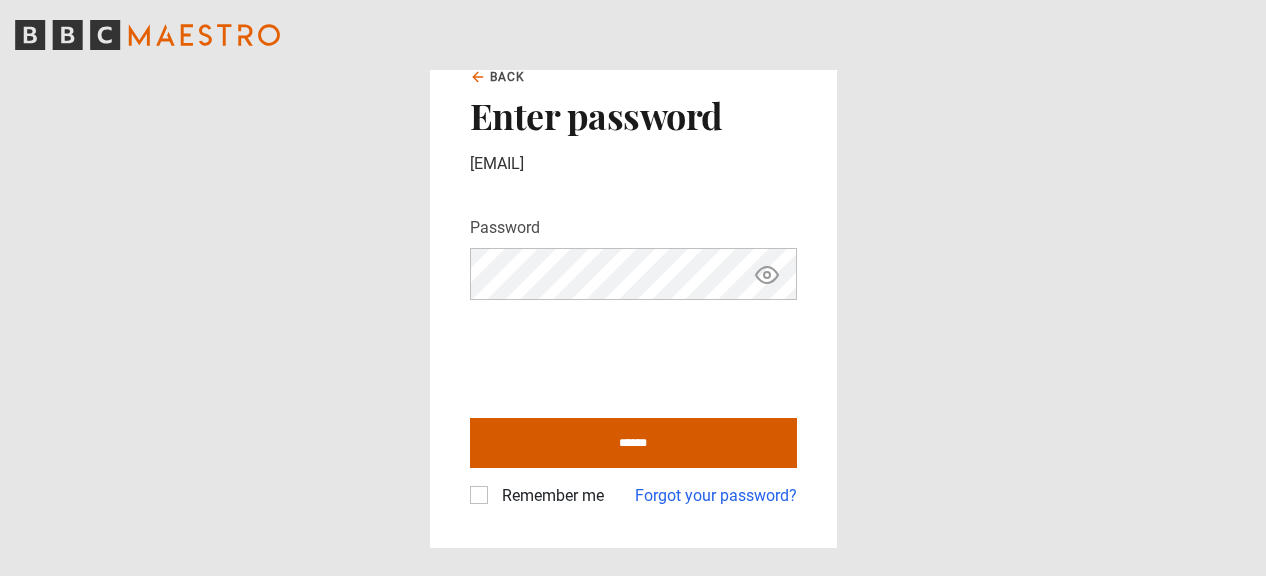 click on "******" at bounding box center (633, 443) 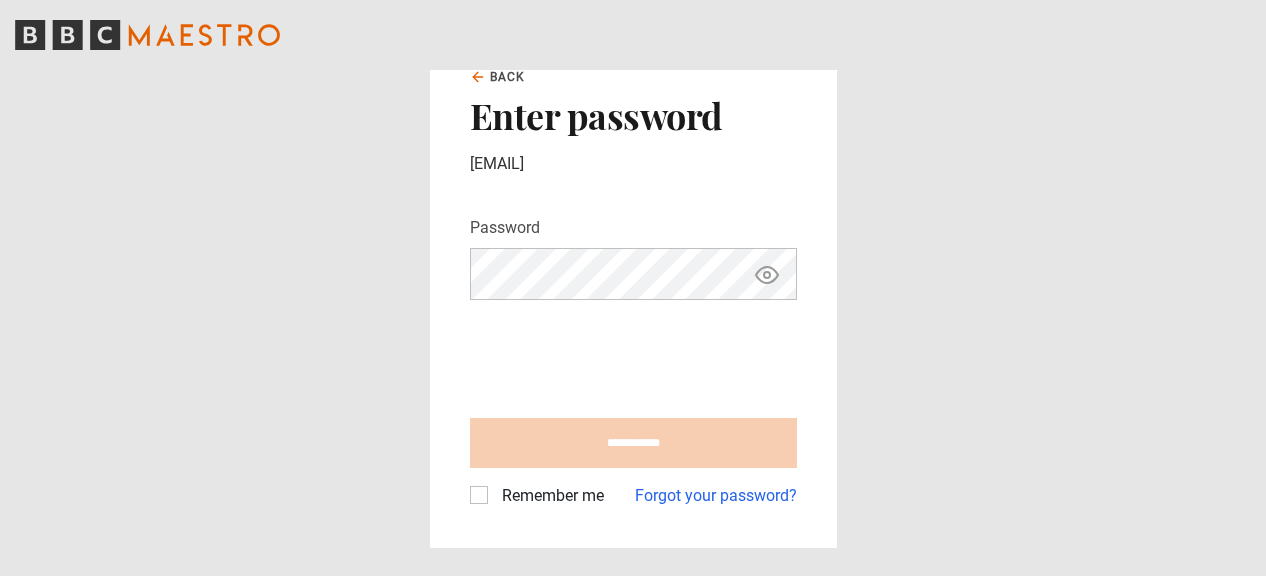 type on "**********" 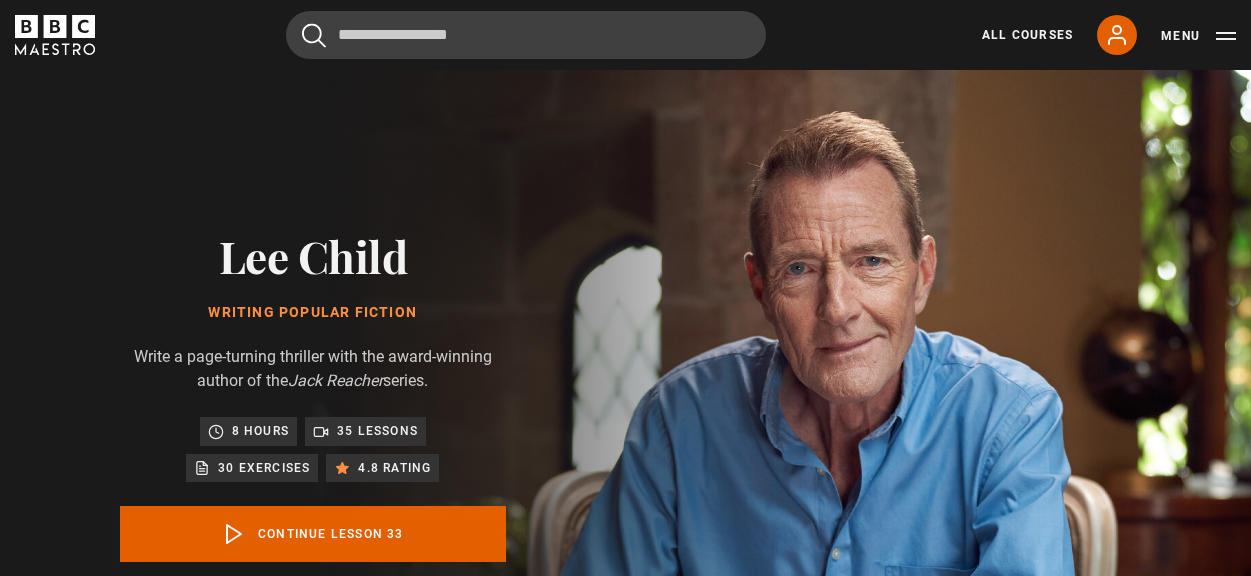 scroll, scrollTop: 803, scrollLeft: 0, axis: vertical 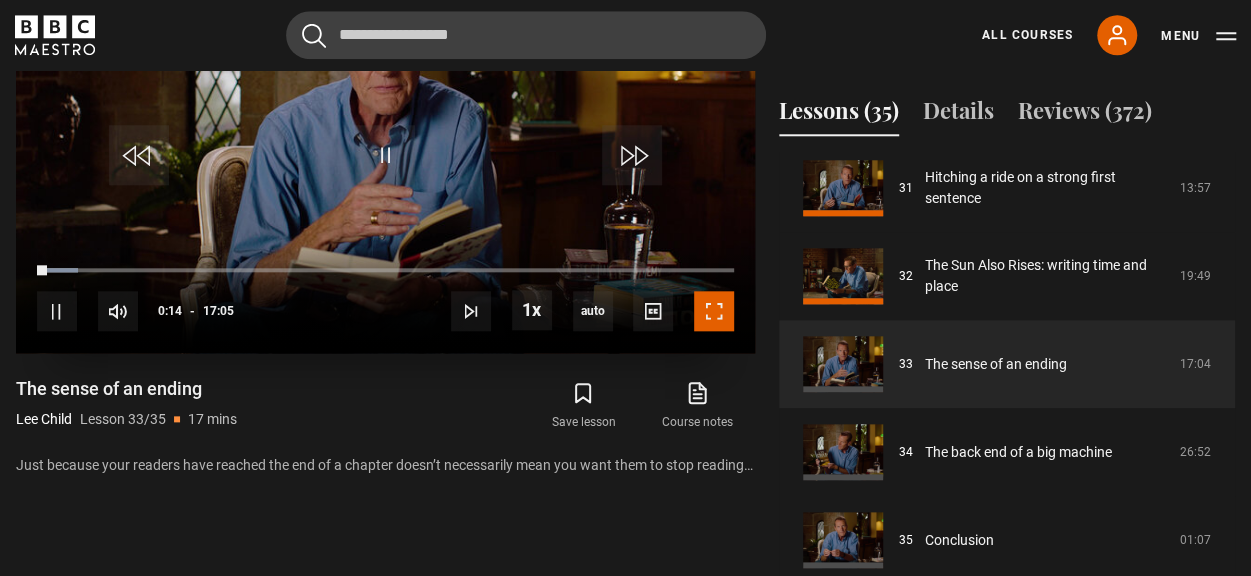 click at bounding box center [714, 311] 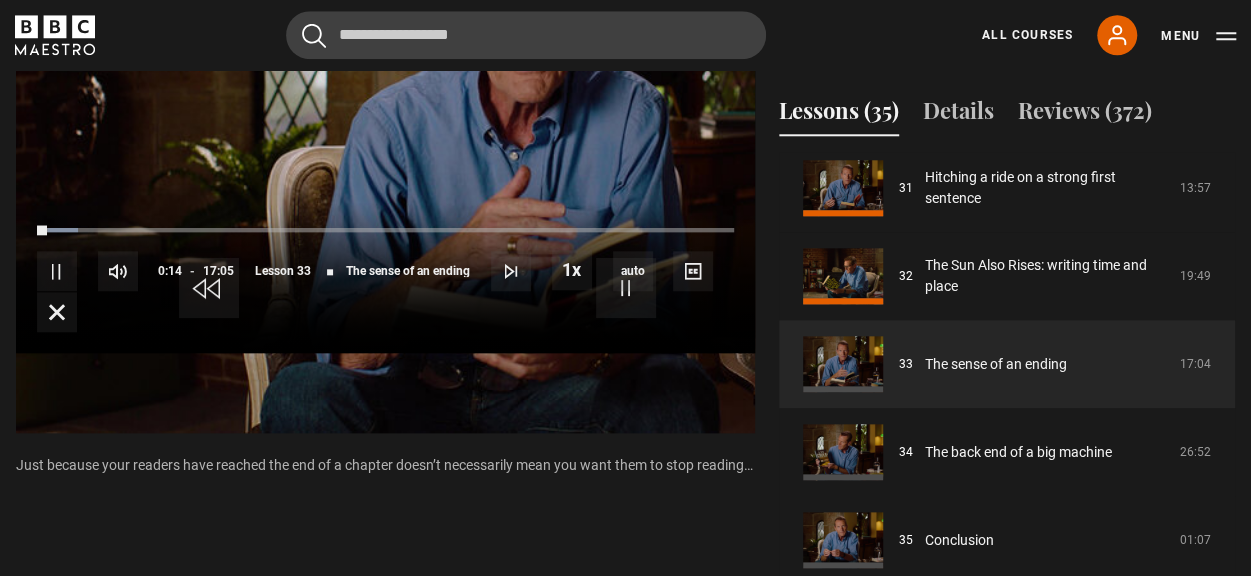 scroll, scrollTop: 883, scrollLeft: 0, axis: vertical 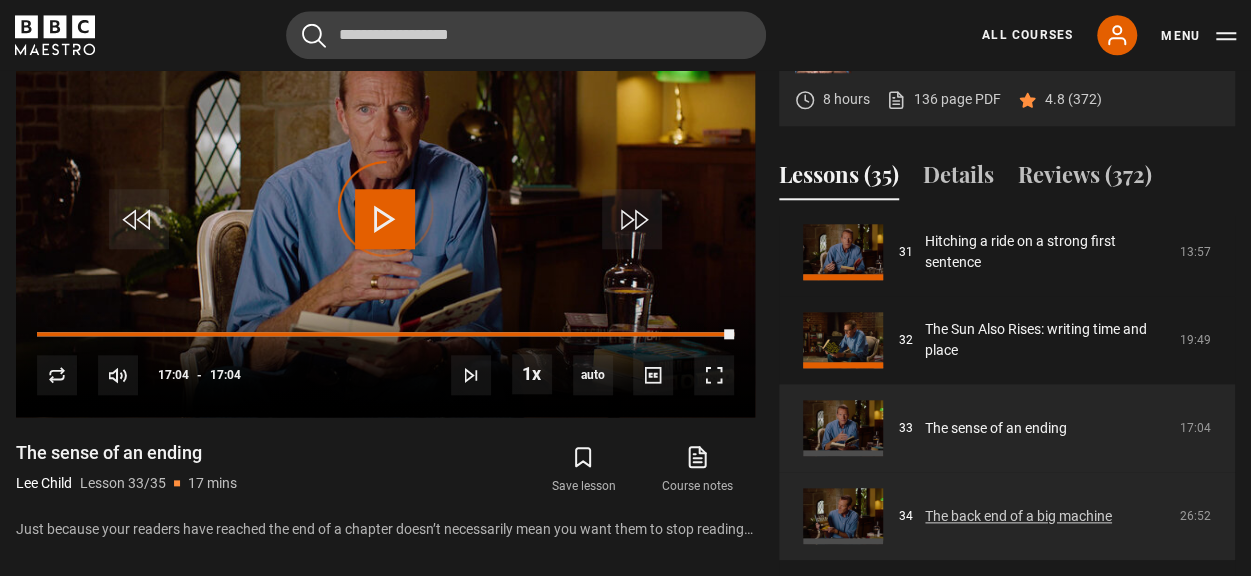 click on "The back end of a big machine" at bounding box center (1018, 516) 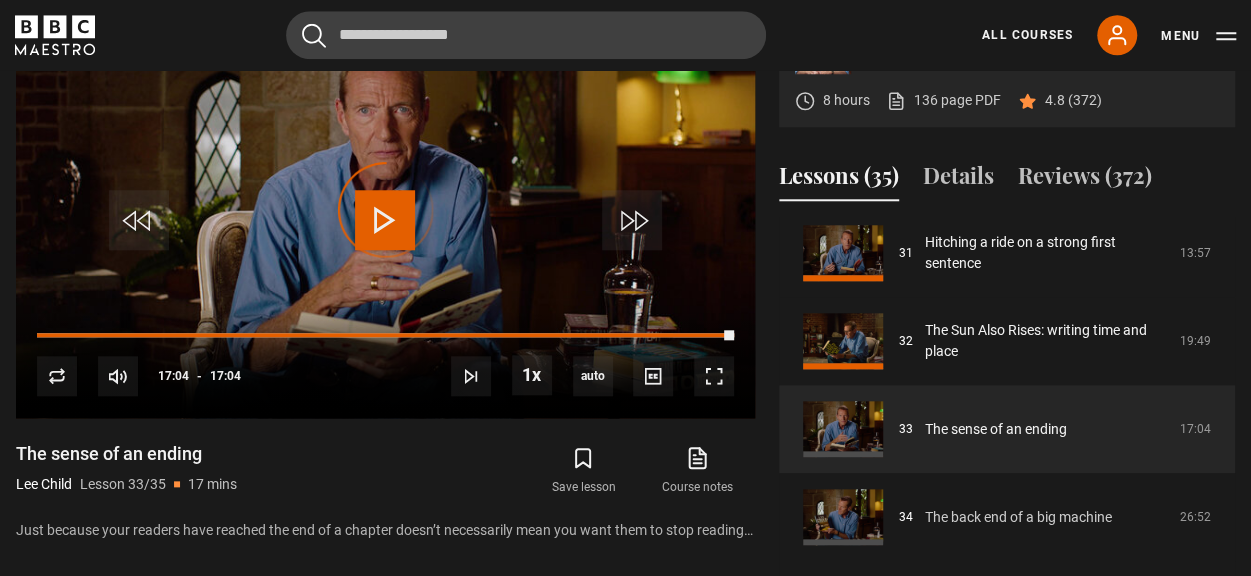 scroll, scrollTop: 701, scrollLeft: 0, axis: vertical 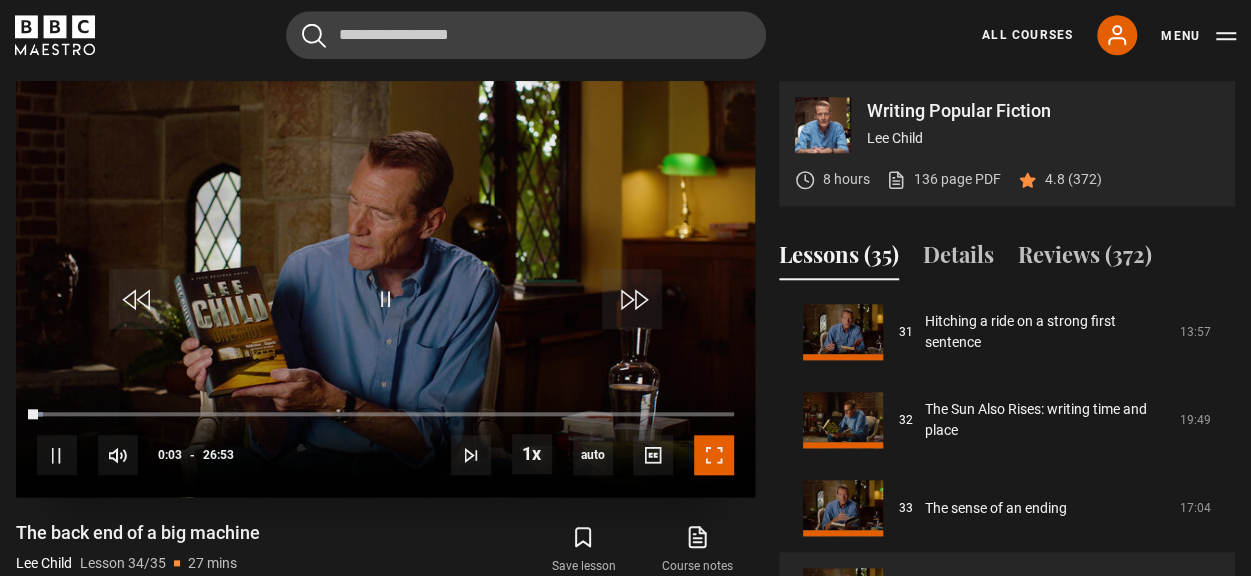 click at bounding box center (714, 455) 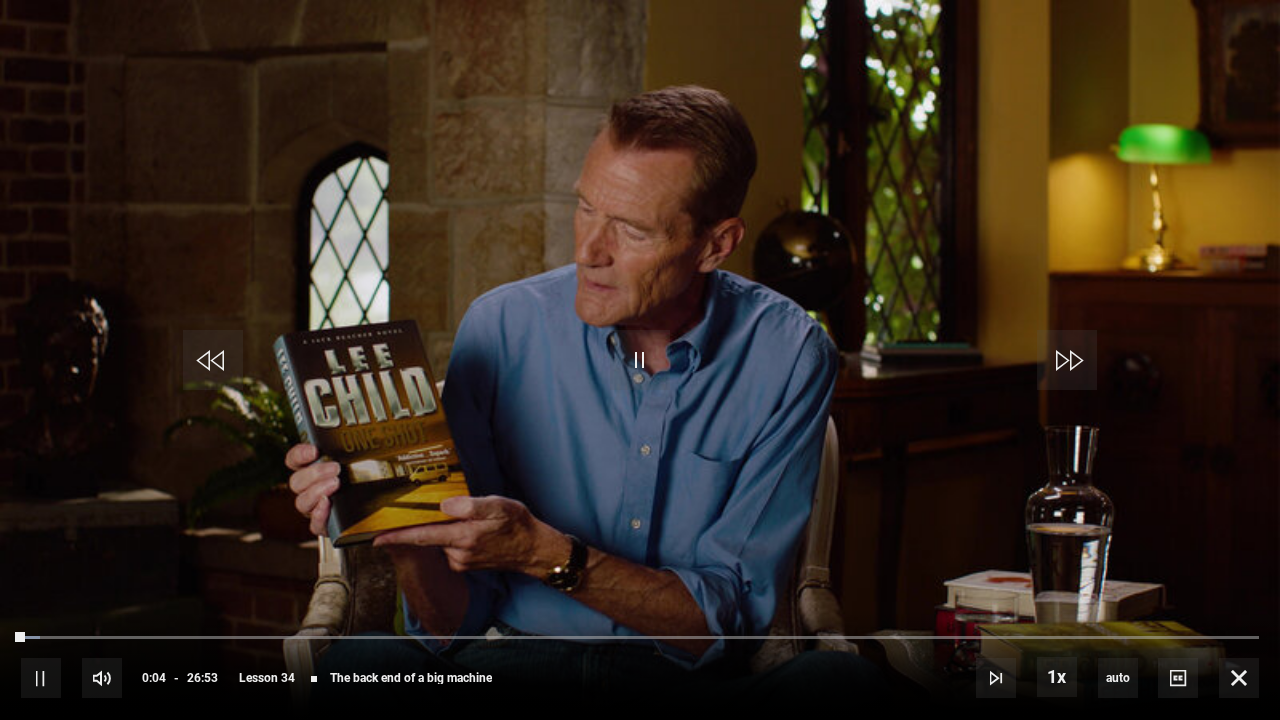 click at bounding box center [640, 360] 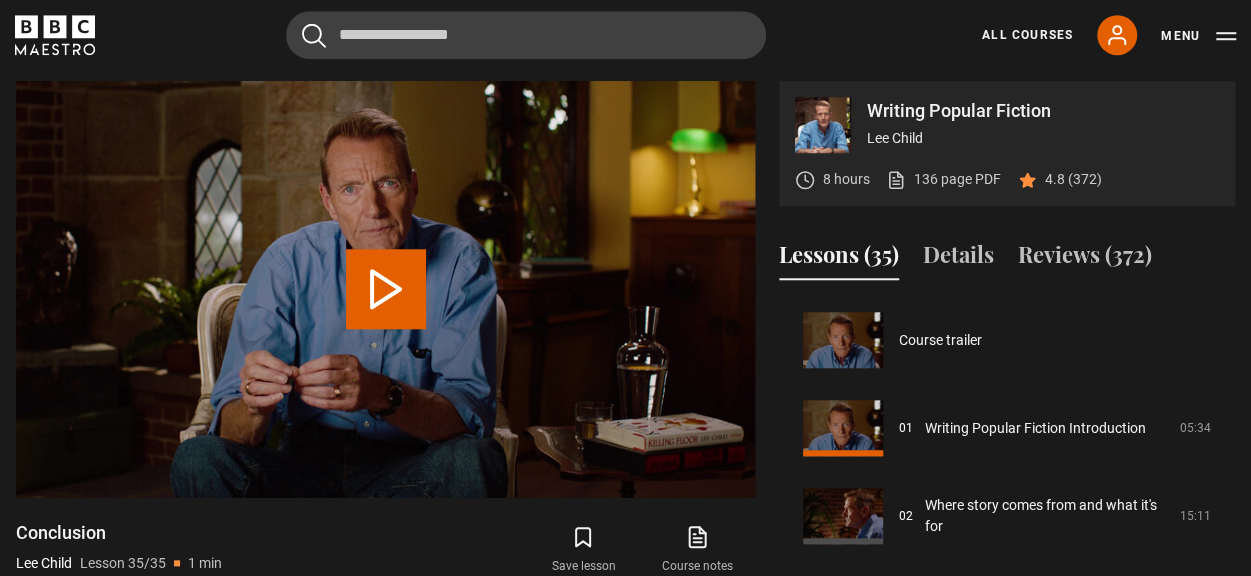 scroll, scrollTop: 2736, scrollLeft: 0, axis: vertical 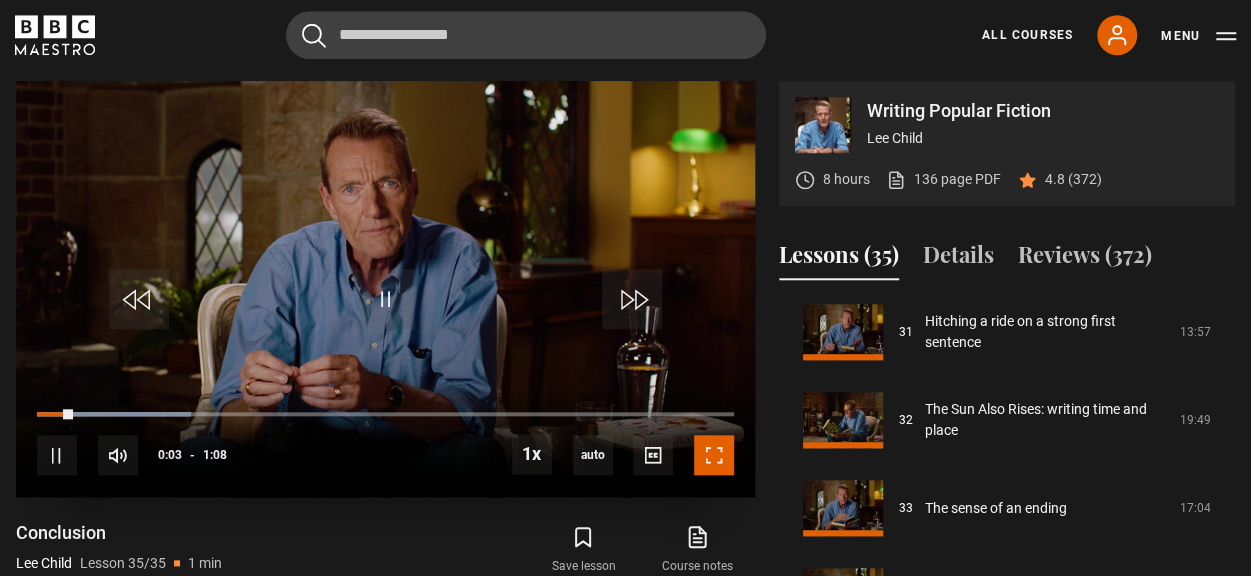 click at bounding box center (714, 455) 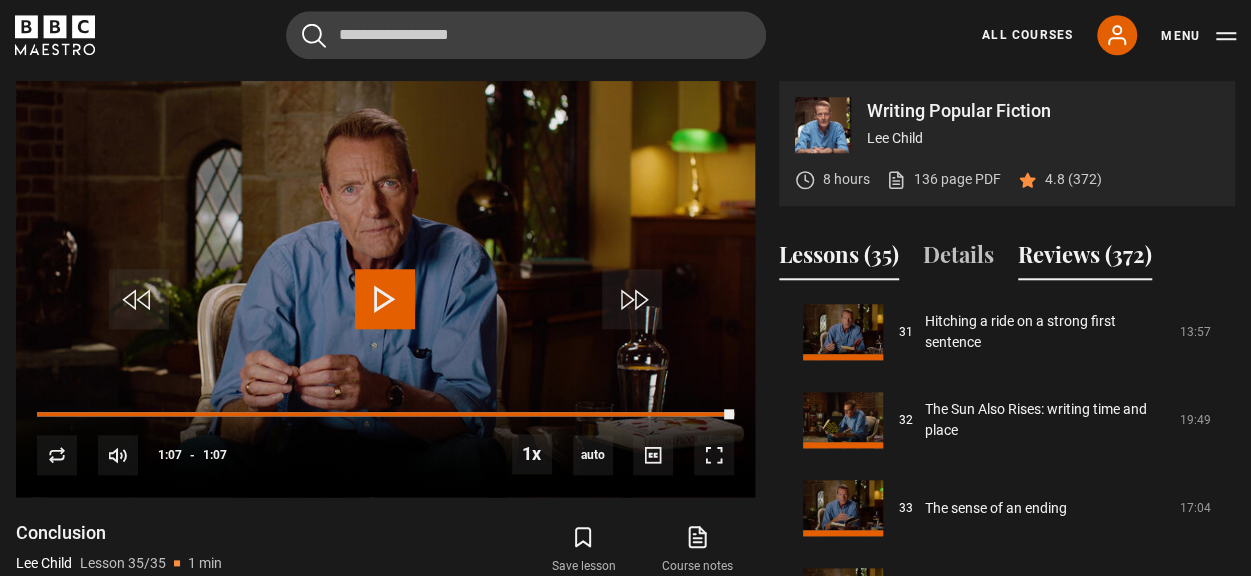 click on "Reviews (372)" at bounding box center (1085, 259) 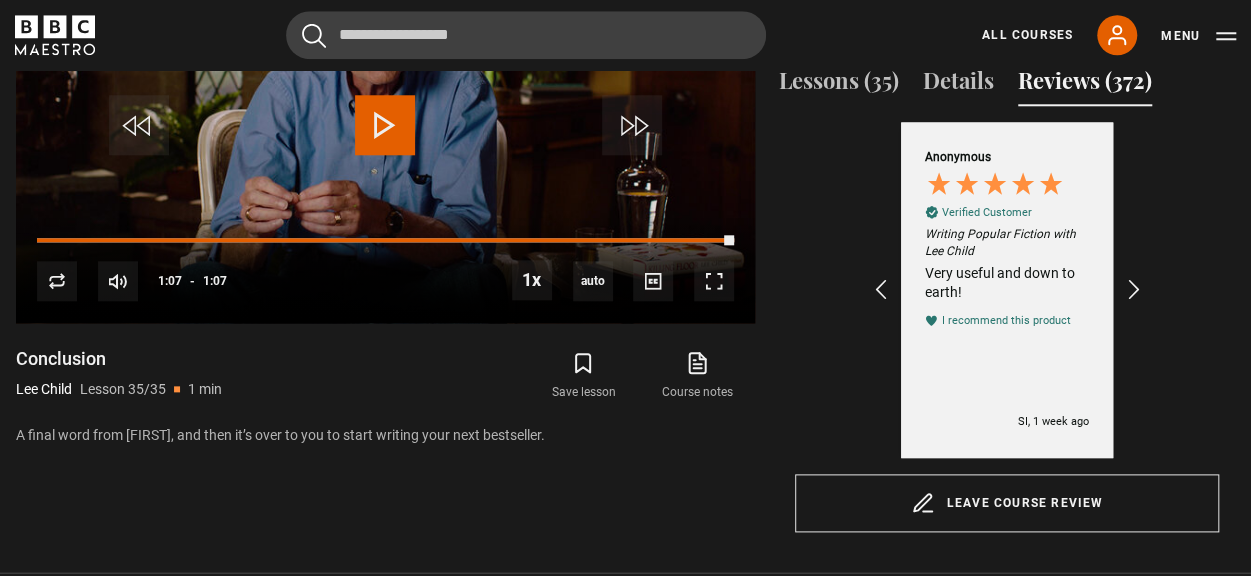 scroll, scrollTop: 978, scrollLeft: 0, axis: vertical 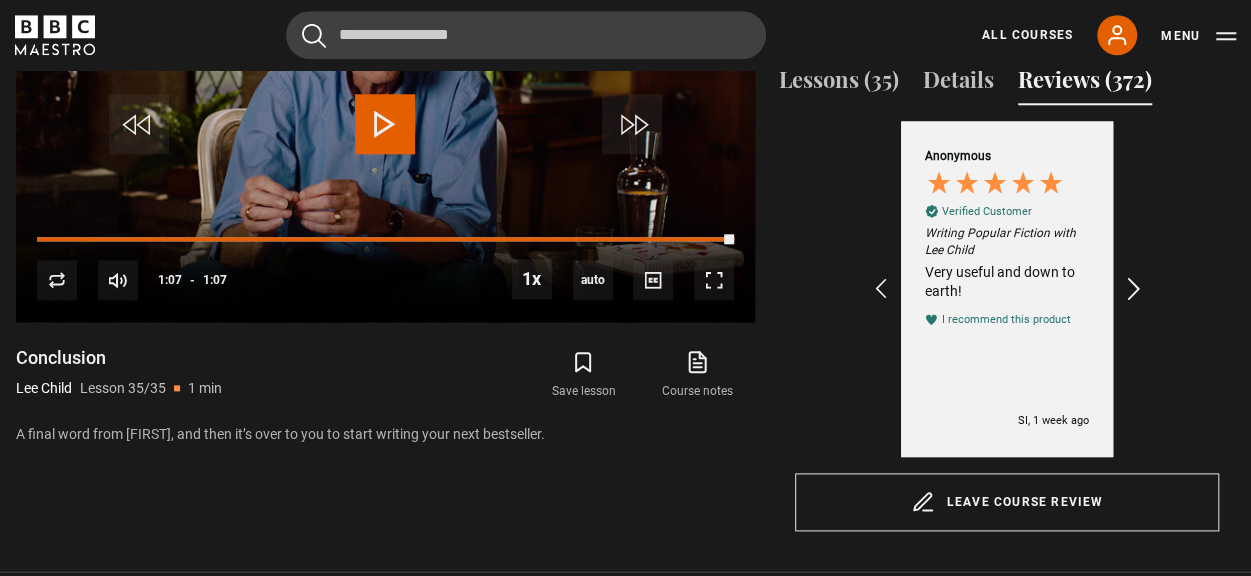 click at bounding box center (1134, 289) 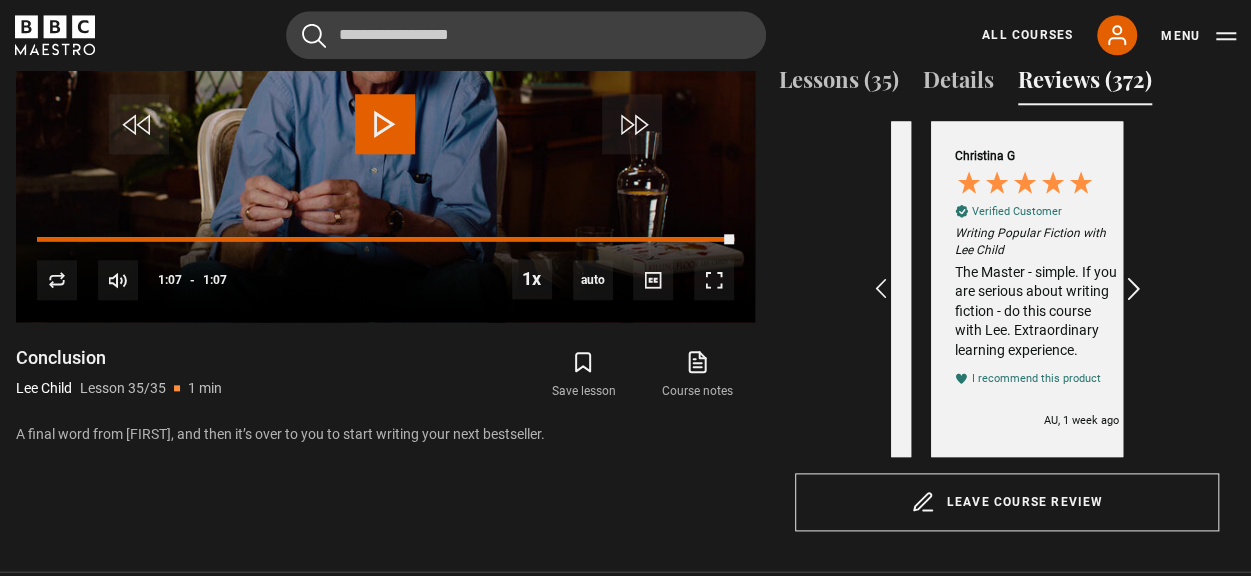 scroll, scrollTop: 0, scrollLeft: 232, axis: horizontal 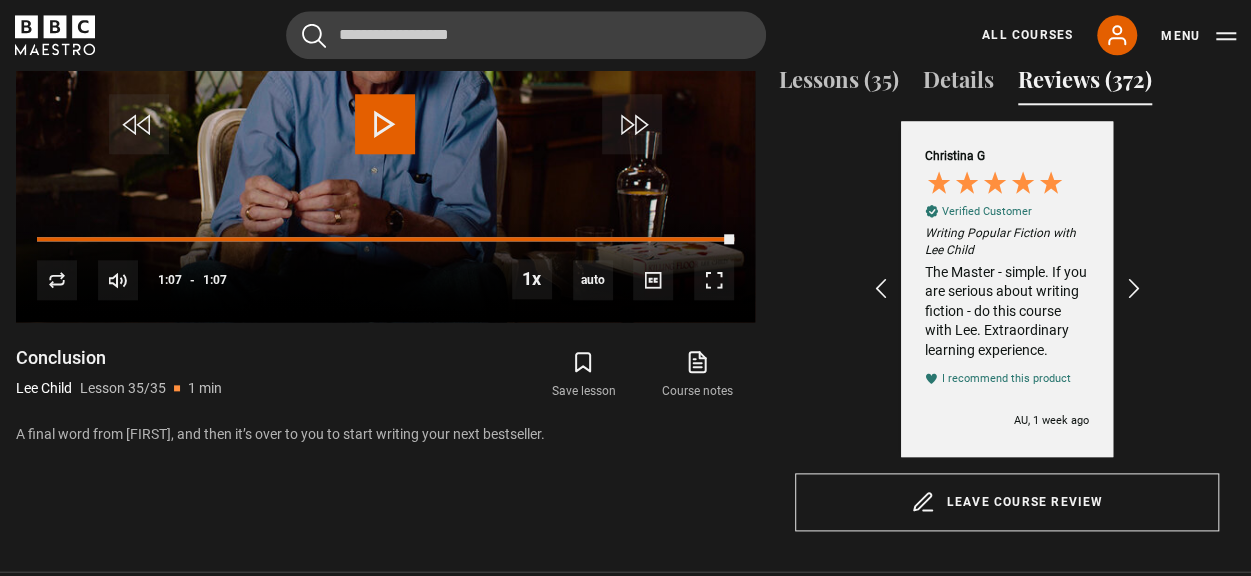 click on "The Master - simple. If you are serious about writing fiction - do this course with Lee. Extraordinary learning experience." at bounding box center (1007, 312) 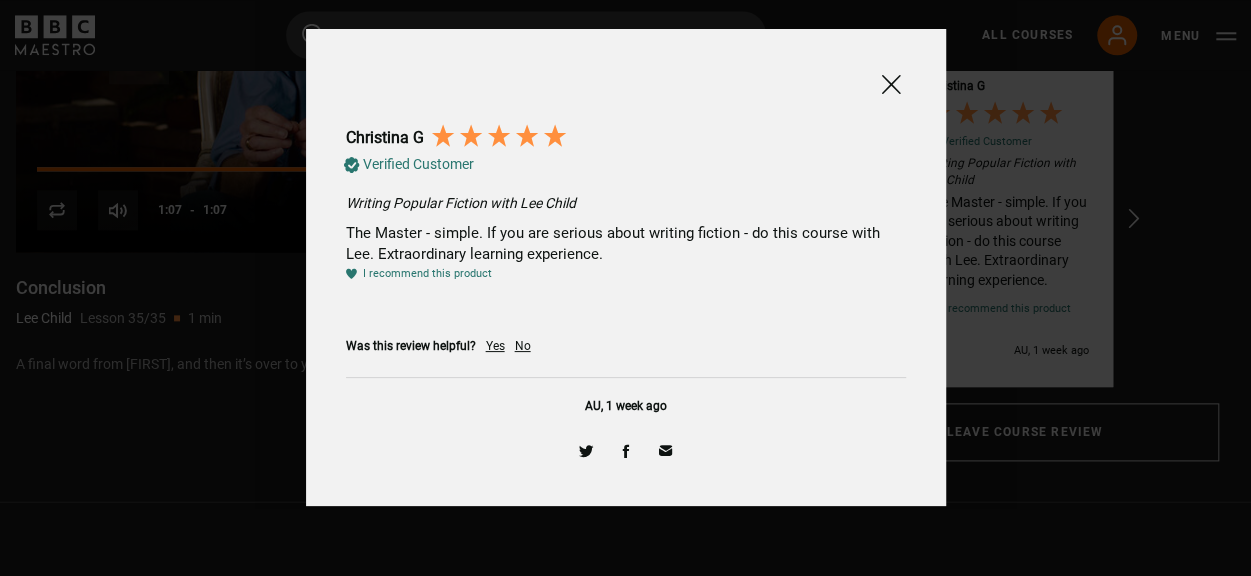 scroll, scrollTop: 1047, scrollLeft: 0, axis: vertical 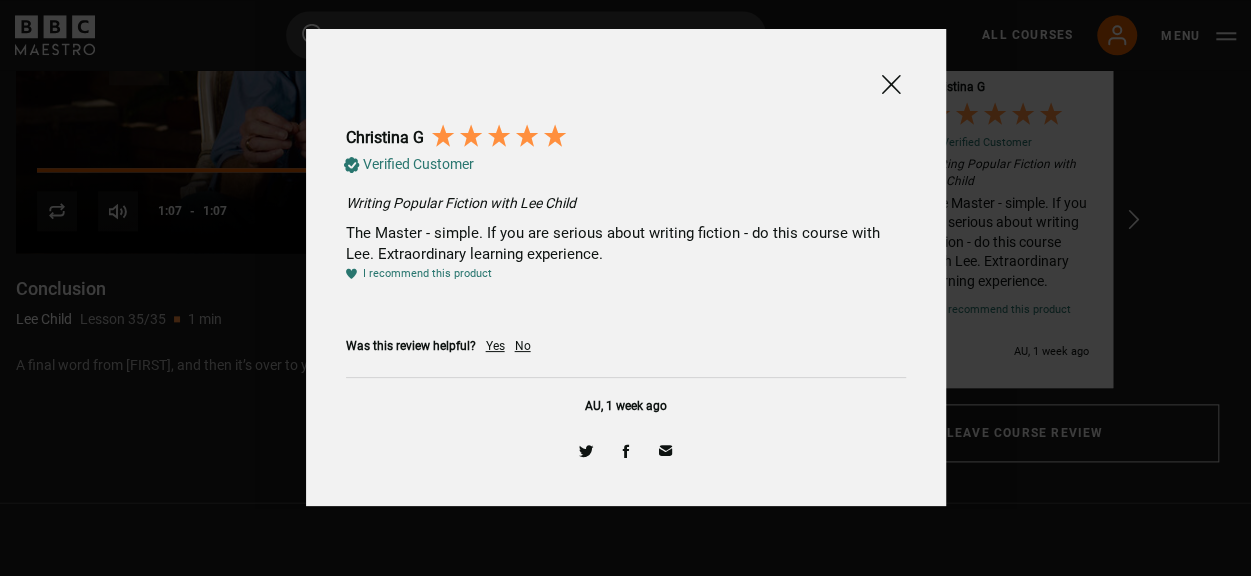 click at bounding box center (891, 84) 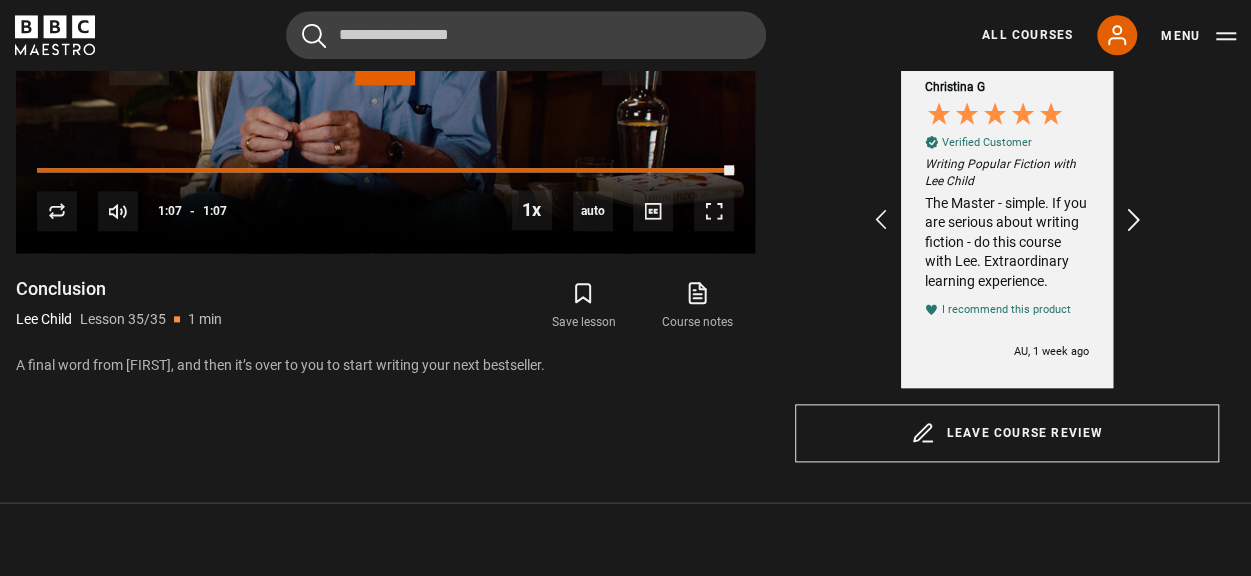 click at bounding box center [1134, 220] 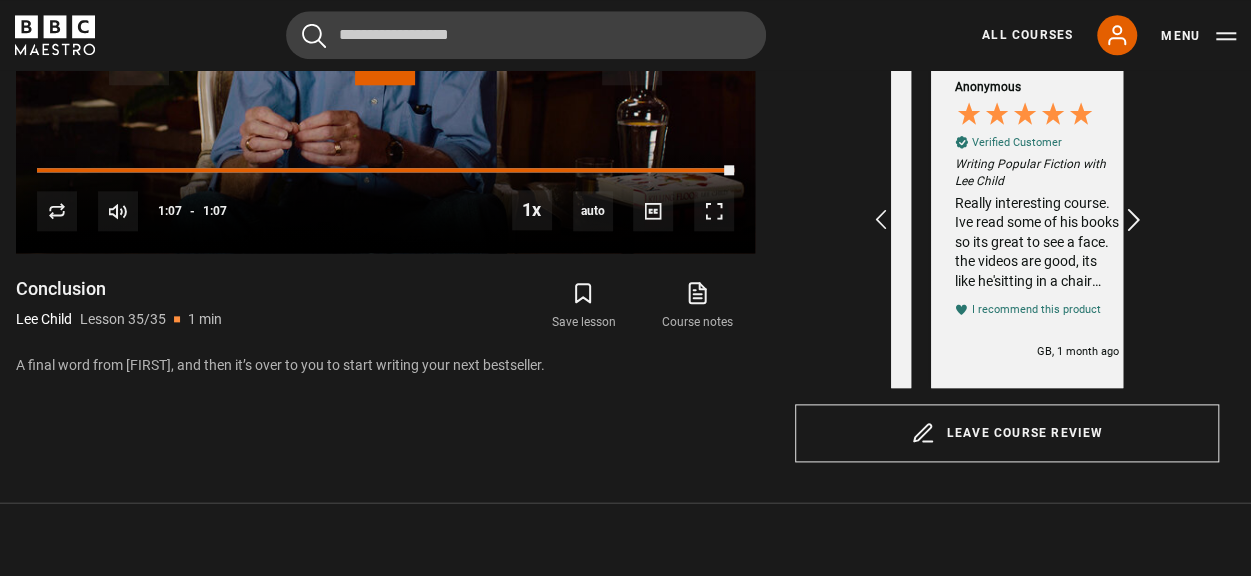 scroll, scrollTop: 0, scrollLeft: 464, axis: horizontal 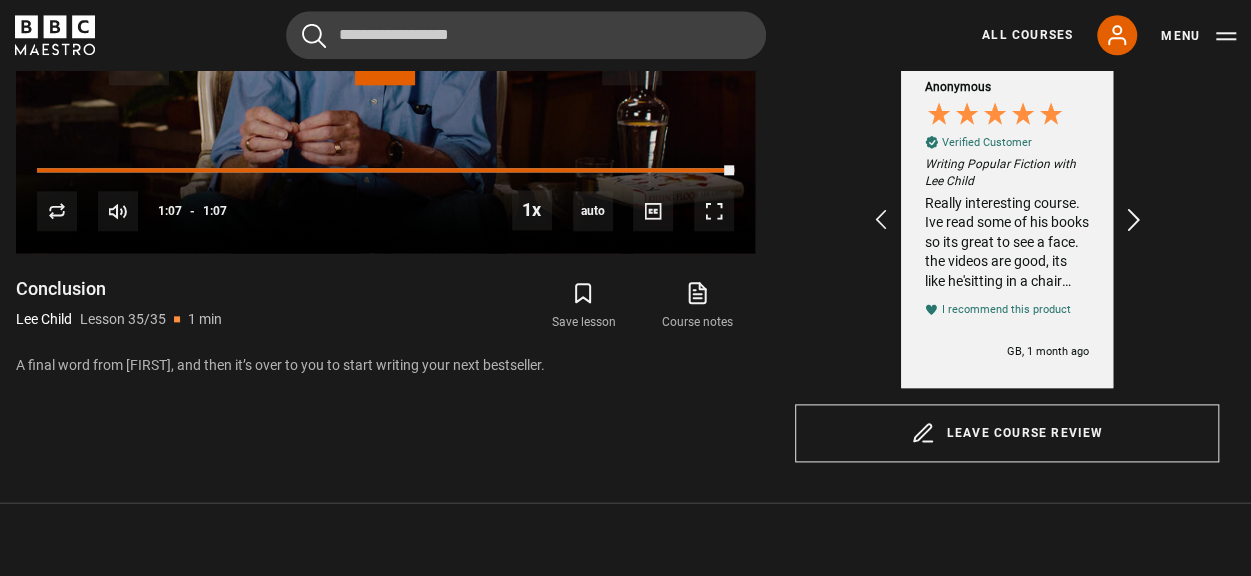 click at bounding box center (1134, 220) 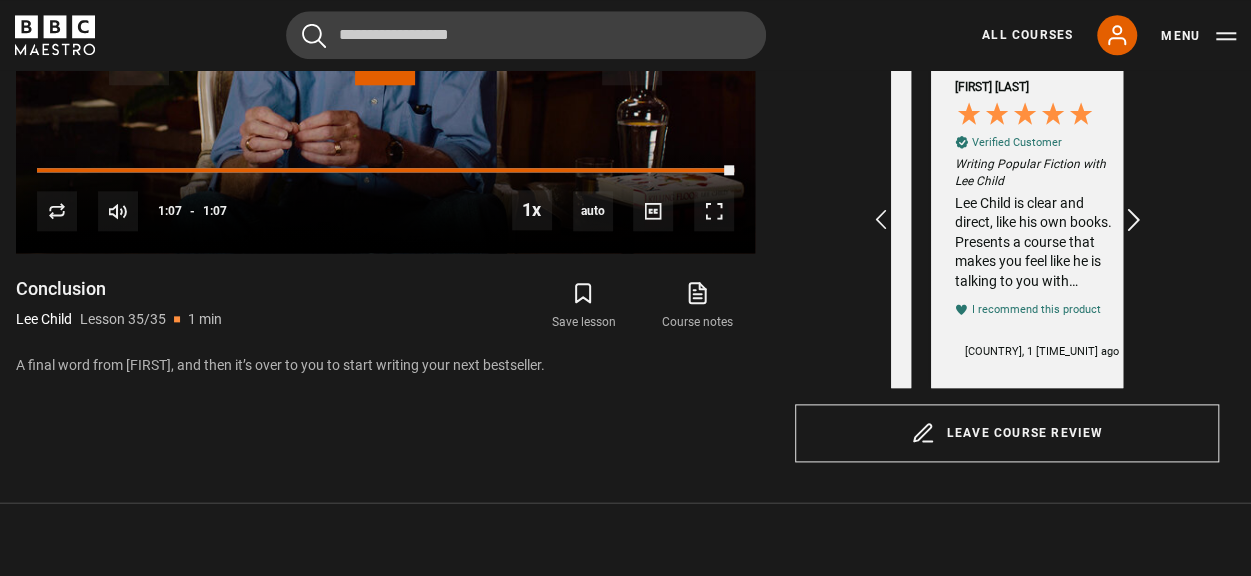 scroll, scrollTop: 0, scrollLeft: 696, axis: horizontal 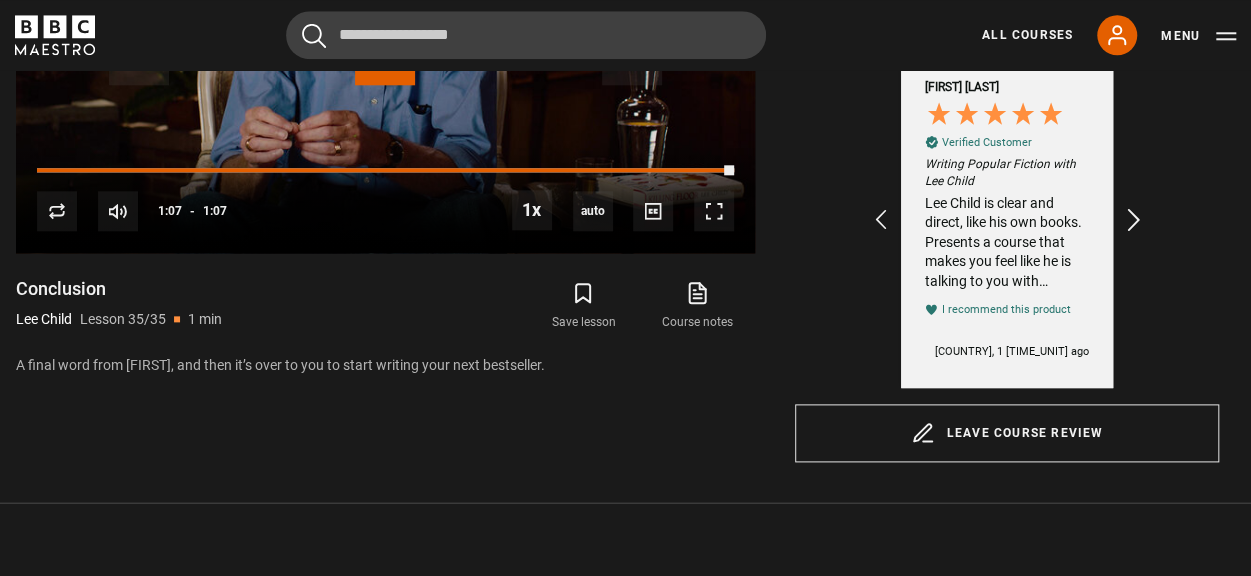 click at bounding box center (1134, 220) 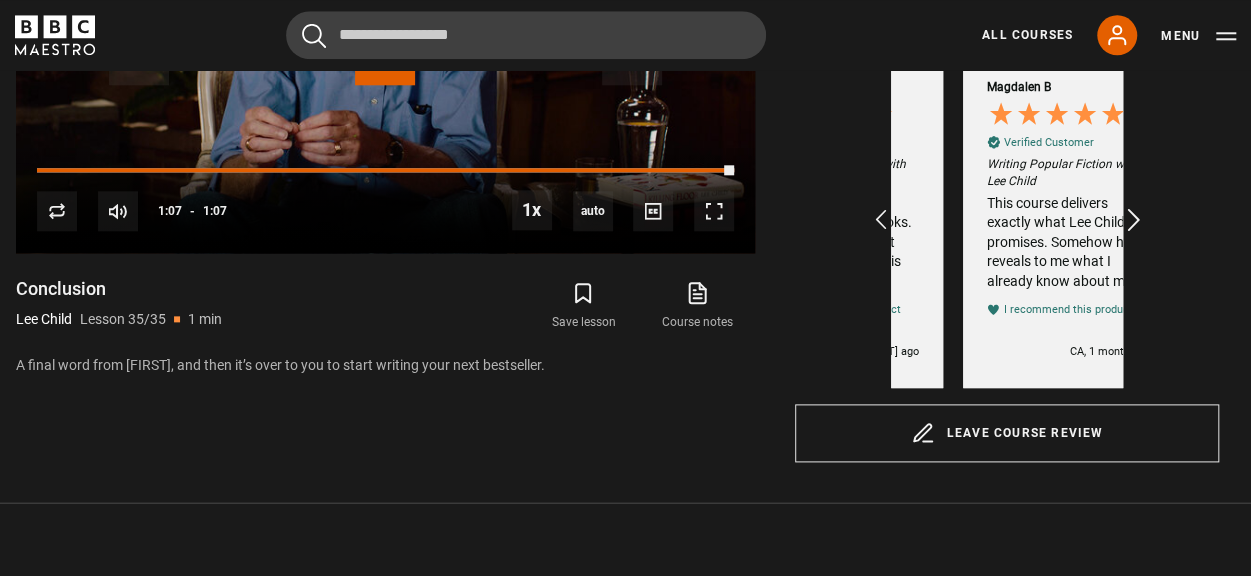 scroll, scrollTop: 0, scrollLeft: 928, axis: horizontal 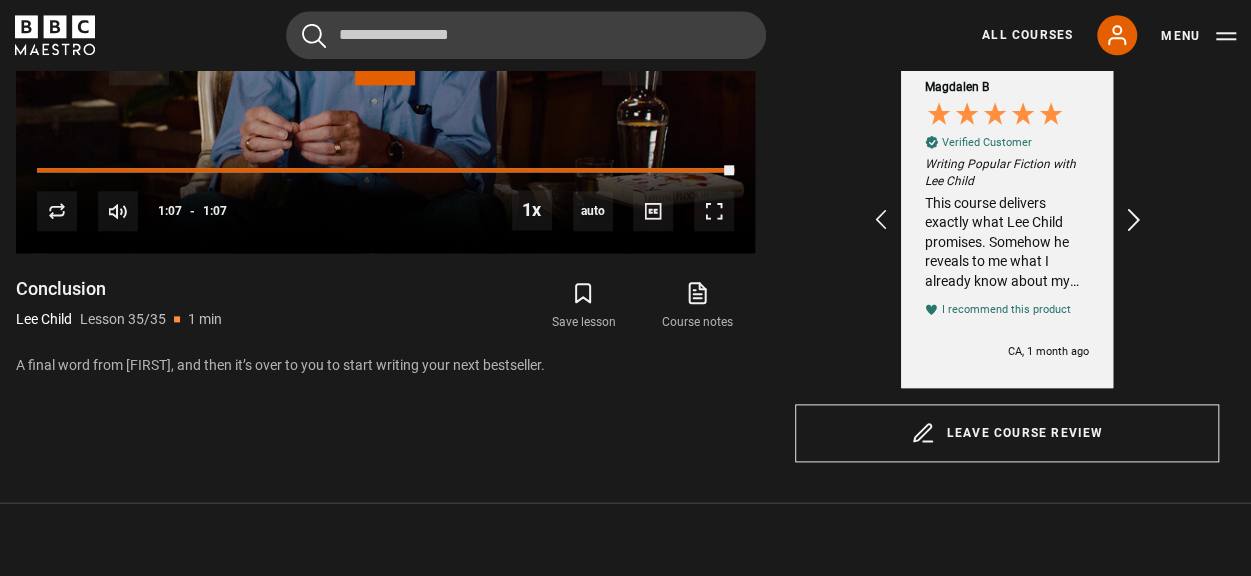 click at bounding box center (1134, 220) 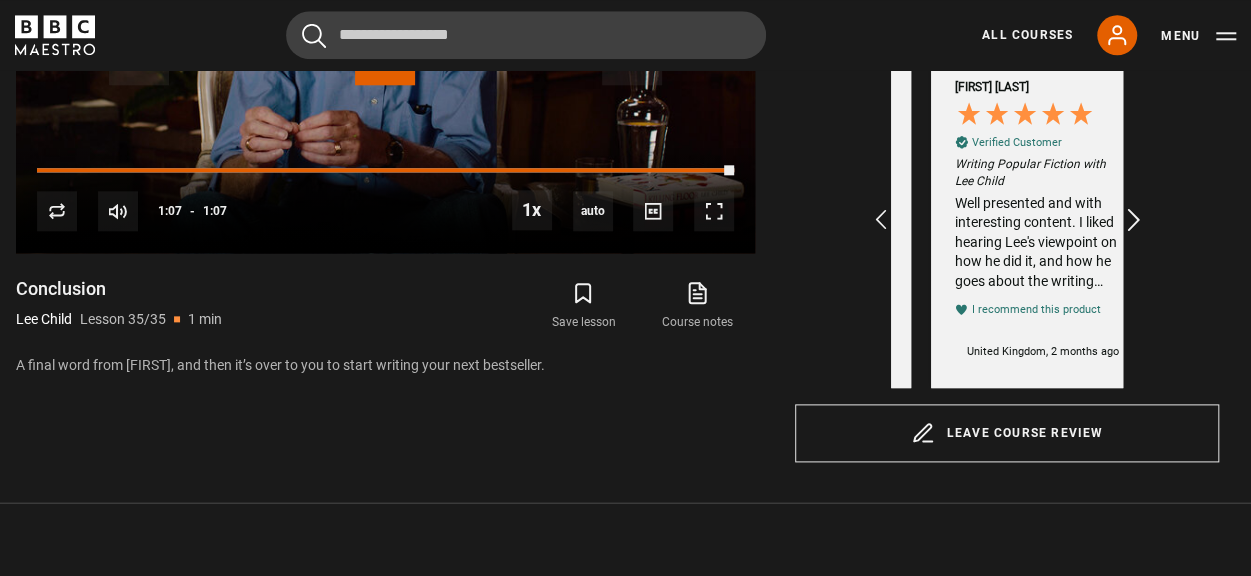 scroll, scrollTop: 0, scrollLeft: 1160, axis: horizontal 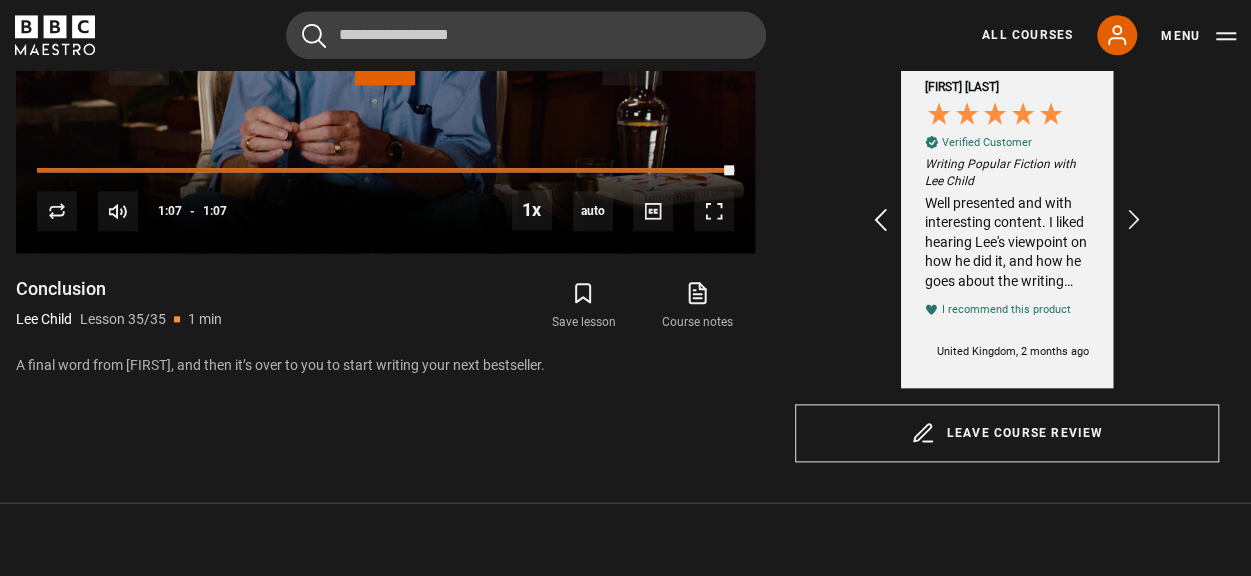 click at bounding box center (881, 220) 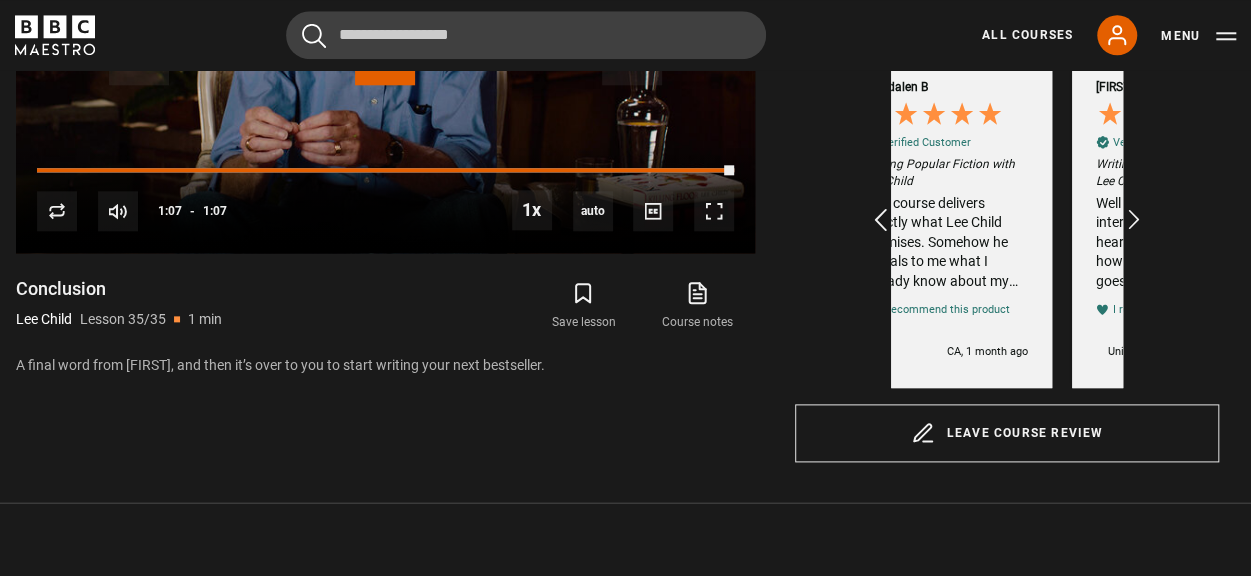 scroll, scrollTop: 0, scrollLeft: 928, axis: horizontal 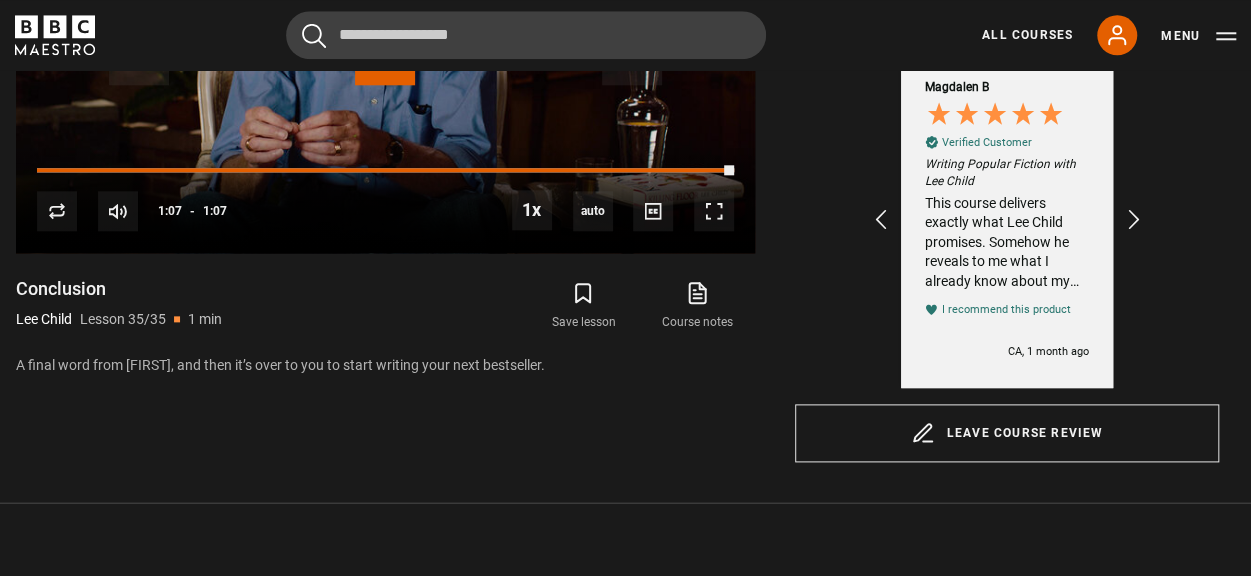click on "This course delivers exactly what Lee Child promises. Somehow he reveals to me what I already know about my work as a storyteller. Blew my mind! And I daresay this course has knocked my writing life up a few notches. I am proceeding in more confidence now. Thank you!" at bounding box center [1007, 243] 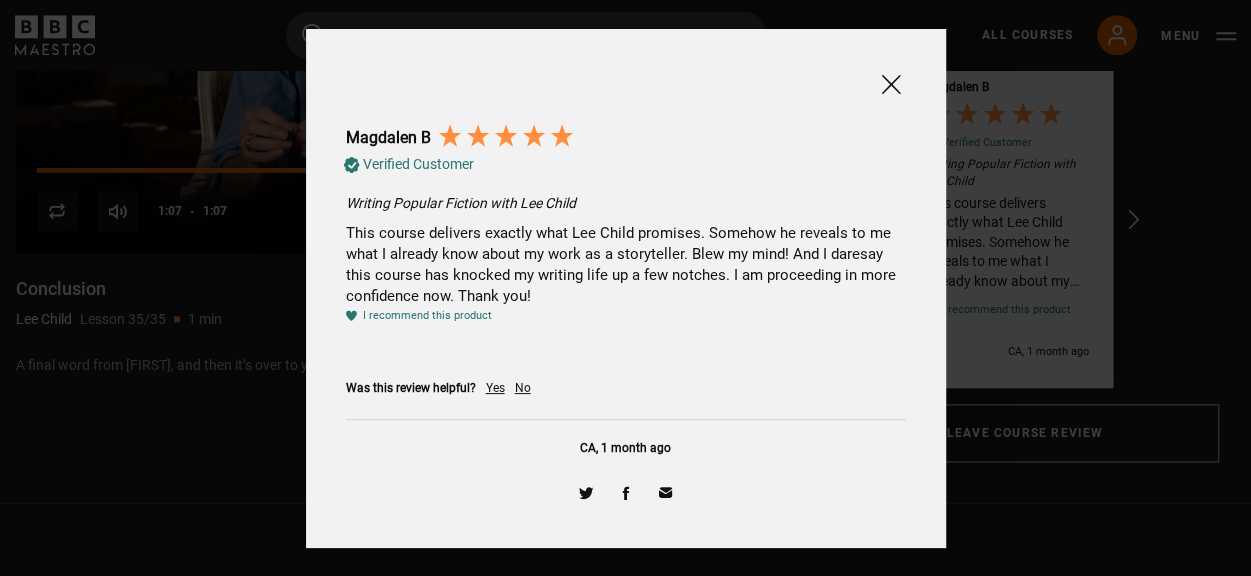 click at bounding box center (891, 84) 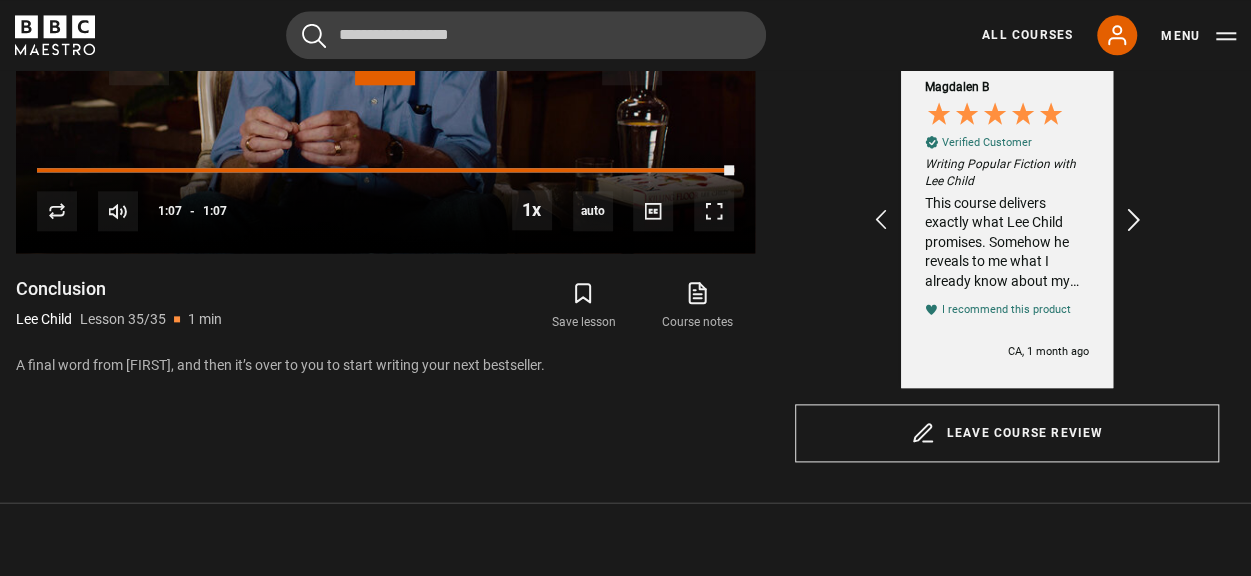click at bounding box center (1134, 220) 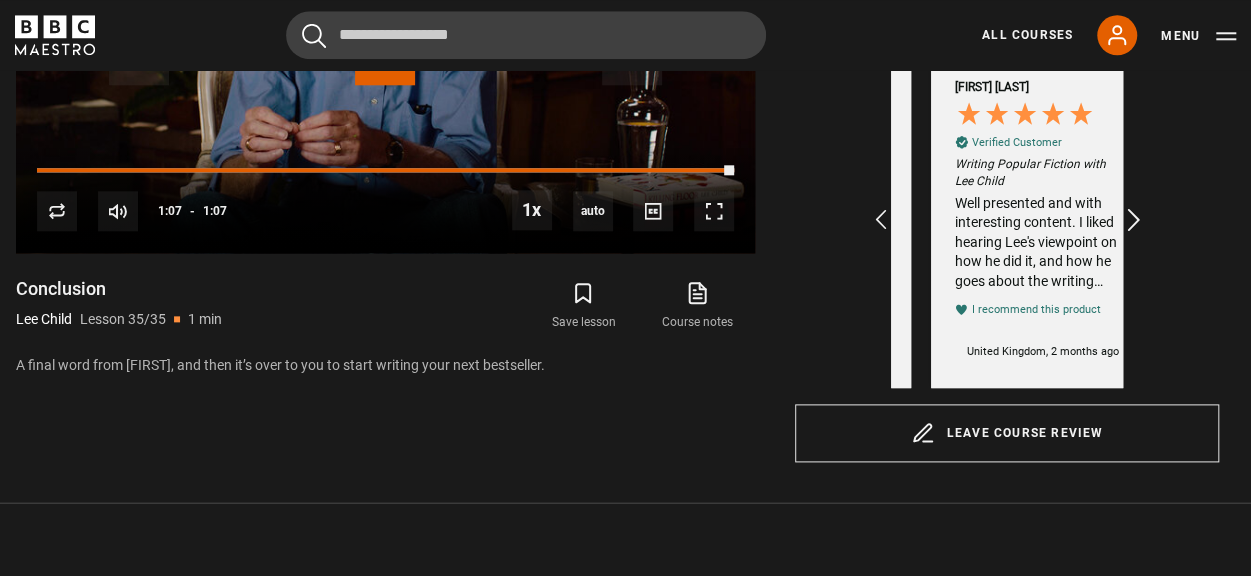 scroll, scrollTop: 0, scrollLeft: 1160, axis: horizontal 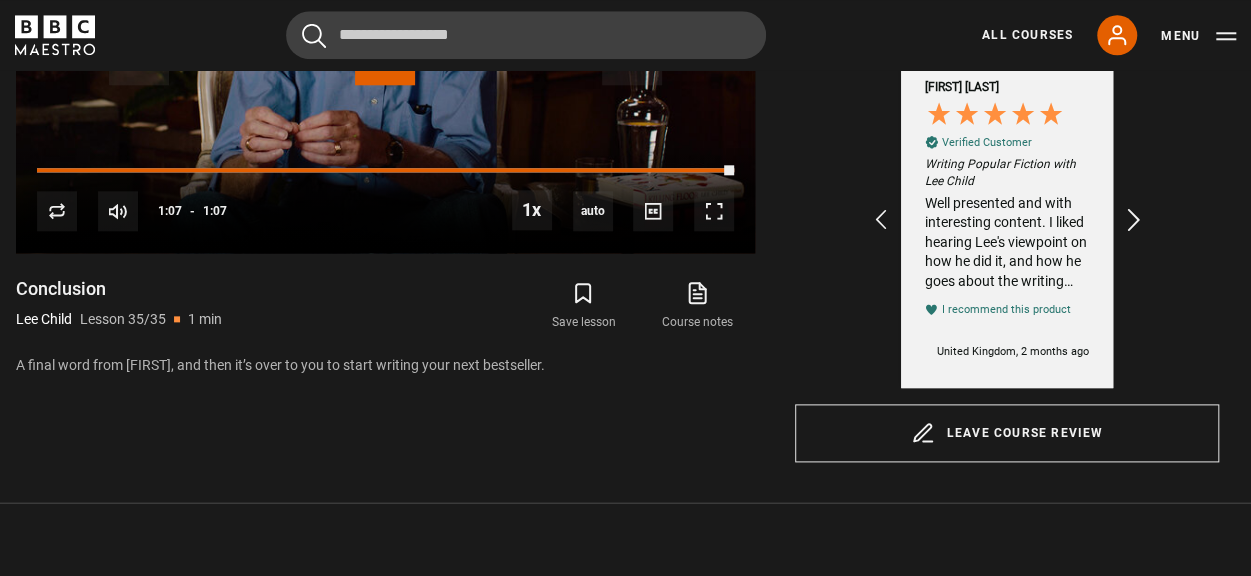 click at bounding box center [1134, 220] 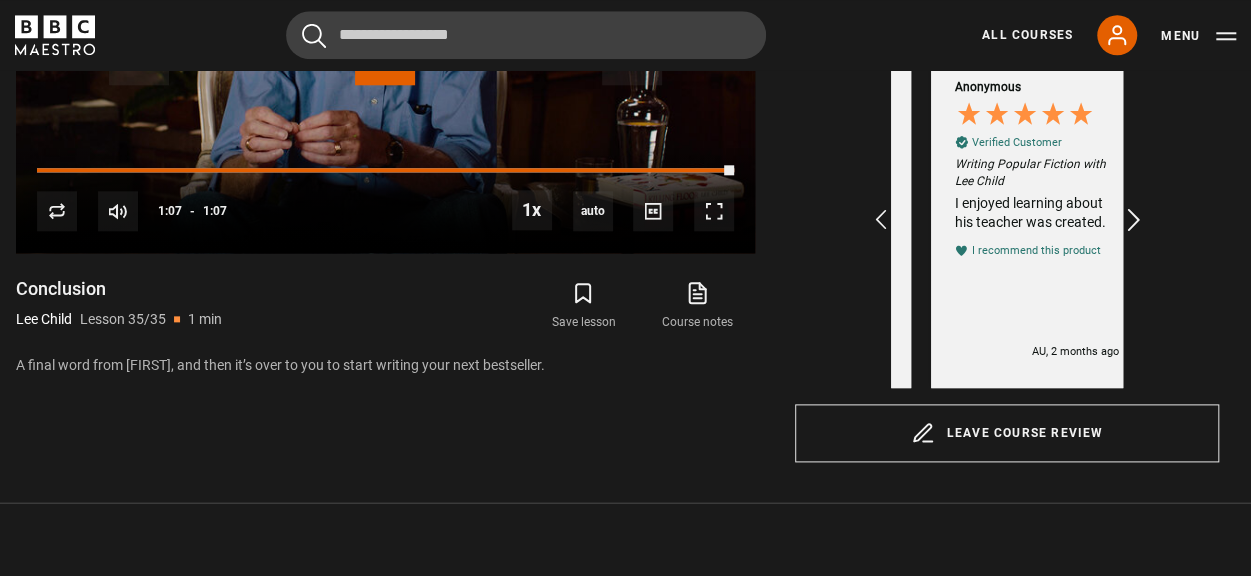 scroll, scrollTop: 0, scrollLeft: 1392, axis: horizontal 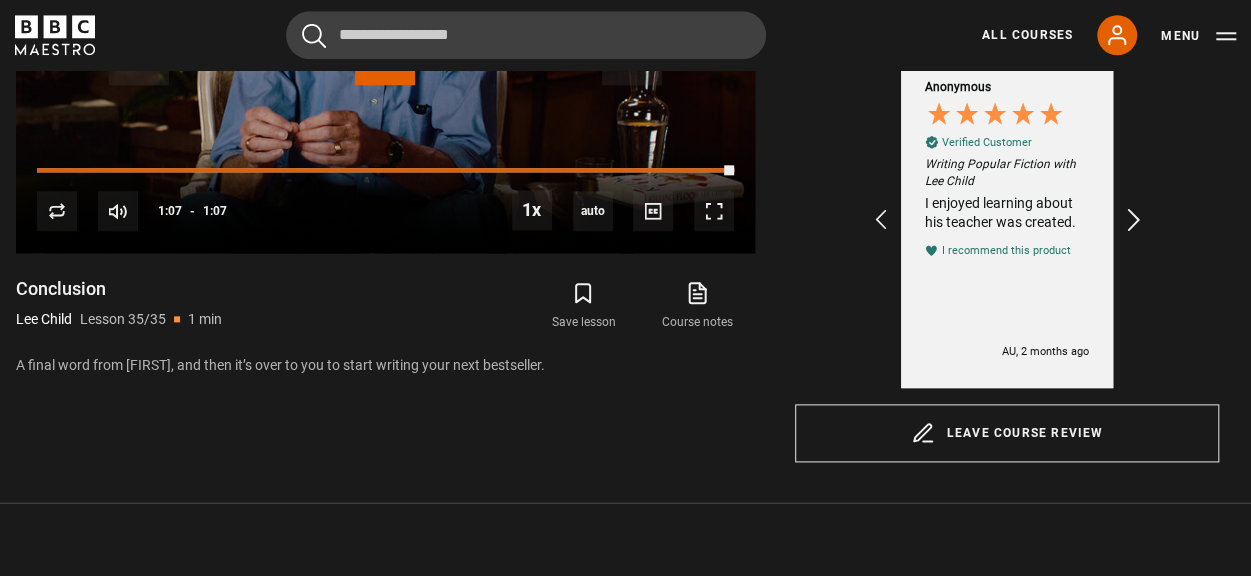 click at bounding box center [1134, 220] 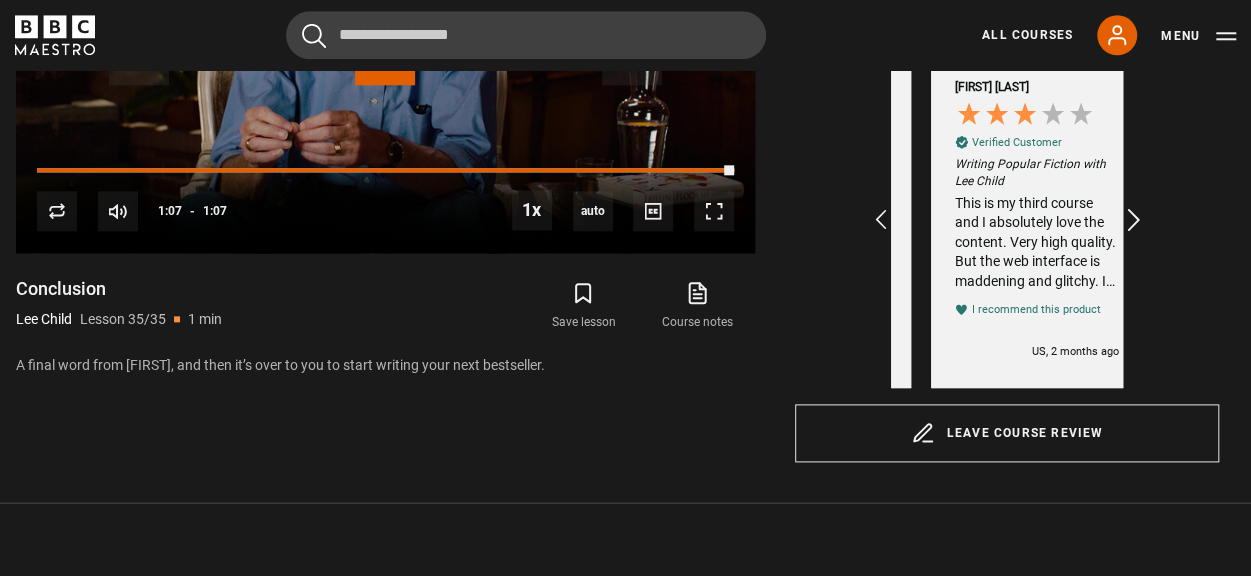 scroll, scrollTop: 0, scrollLeft: 1624, axis: horizontal 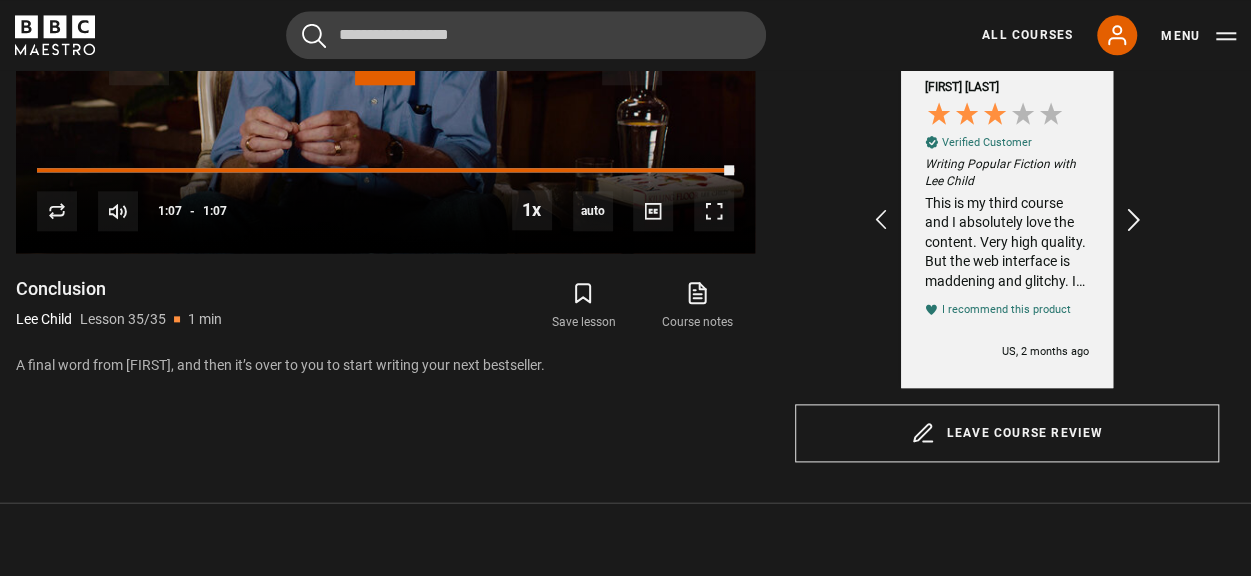 click at bounding box center [1134, 220] 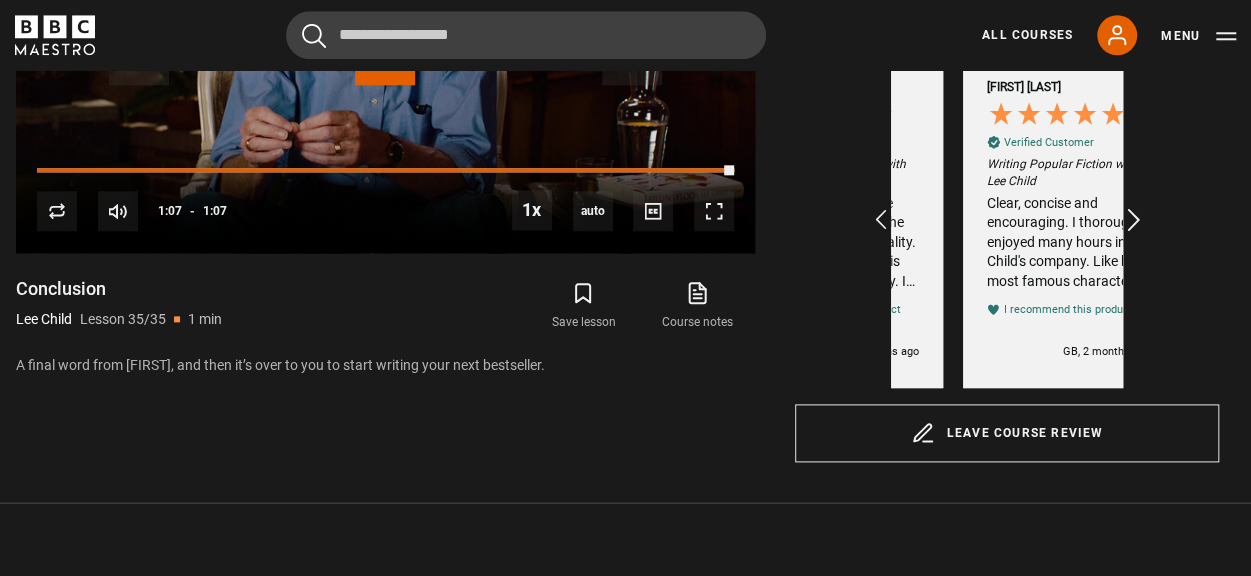 scroll, scrollTop: 0, scrollLeft: 1856, axis: horizontal 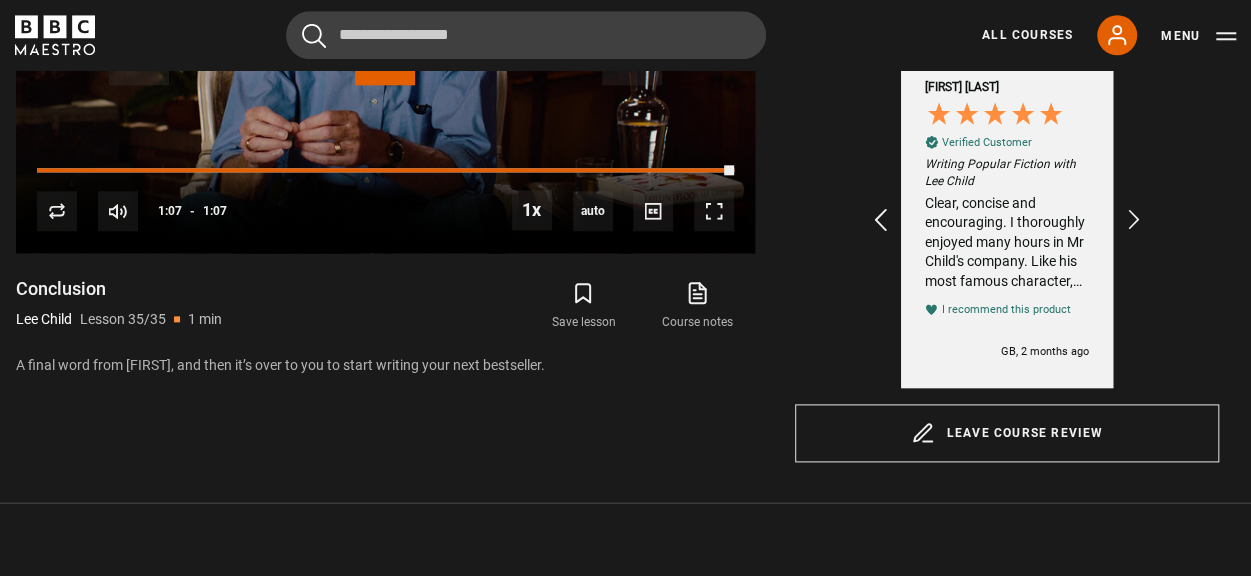 click at bounding box center (881, 220) 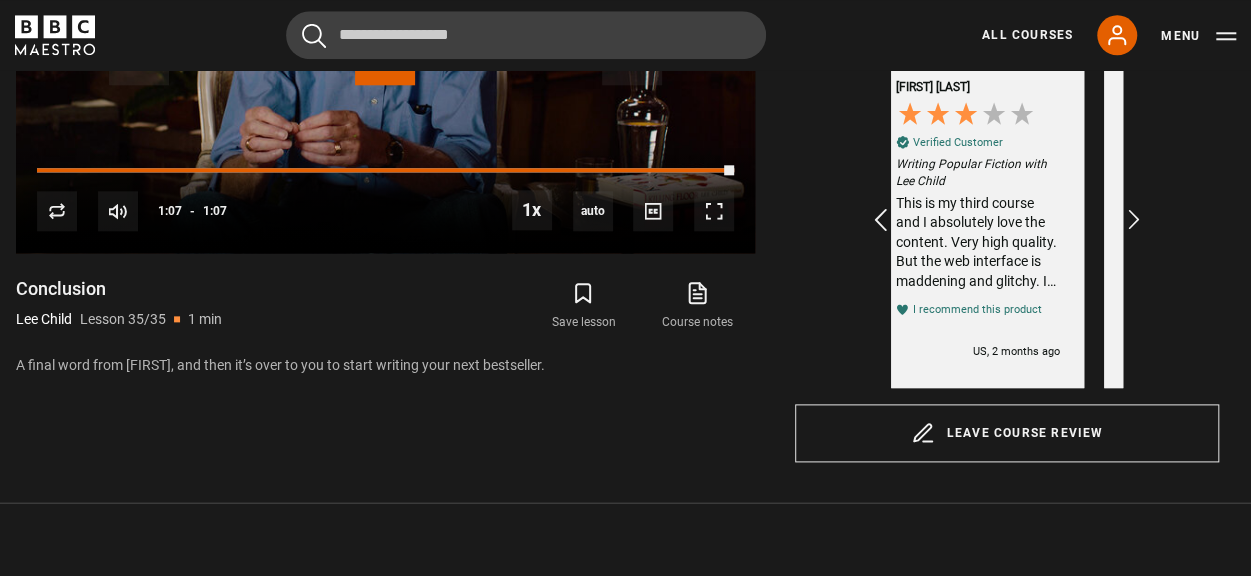 scroll, scrollTop: 0, scrollLeft: 1624, axis: horizontal 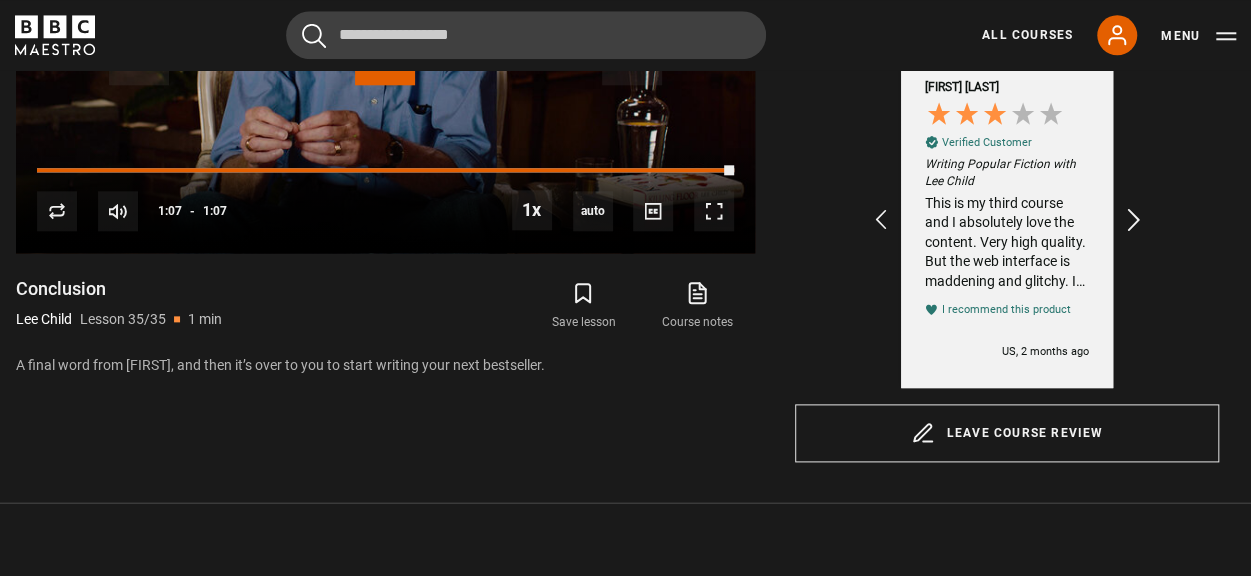click at bounding box center [1134, 220] 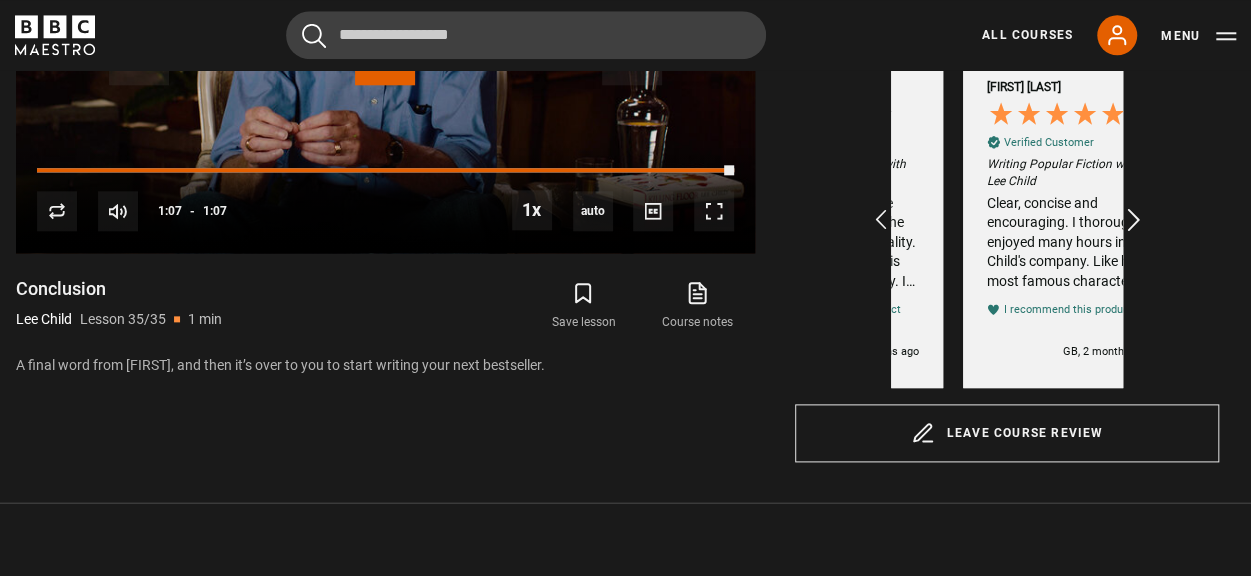 scroll, scrollTop: 0, scrollLeft: 1856, axis: horizontal 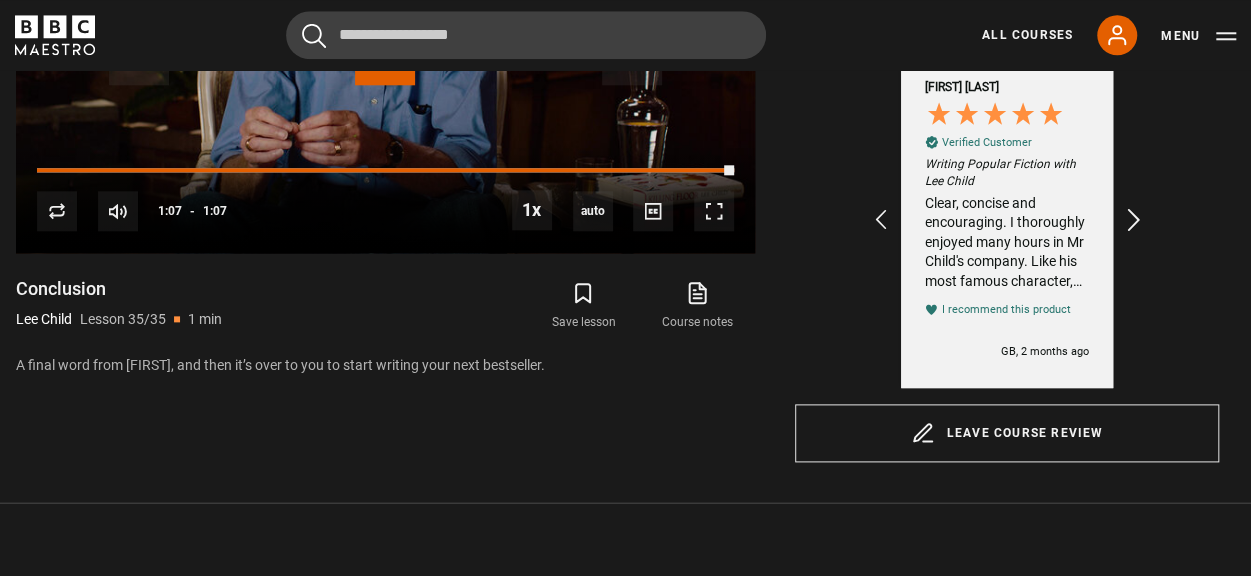 click at bounding box center (1134, 220) 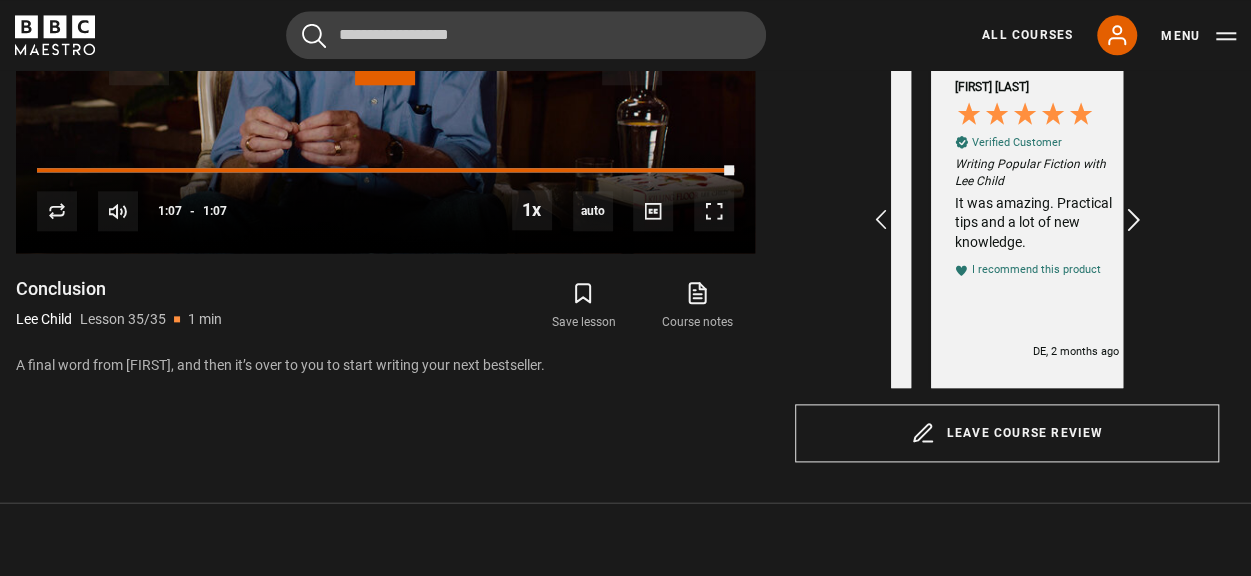 scroll, scrollTop: 0, scrollLeft: 2088, axis: horizontal 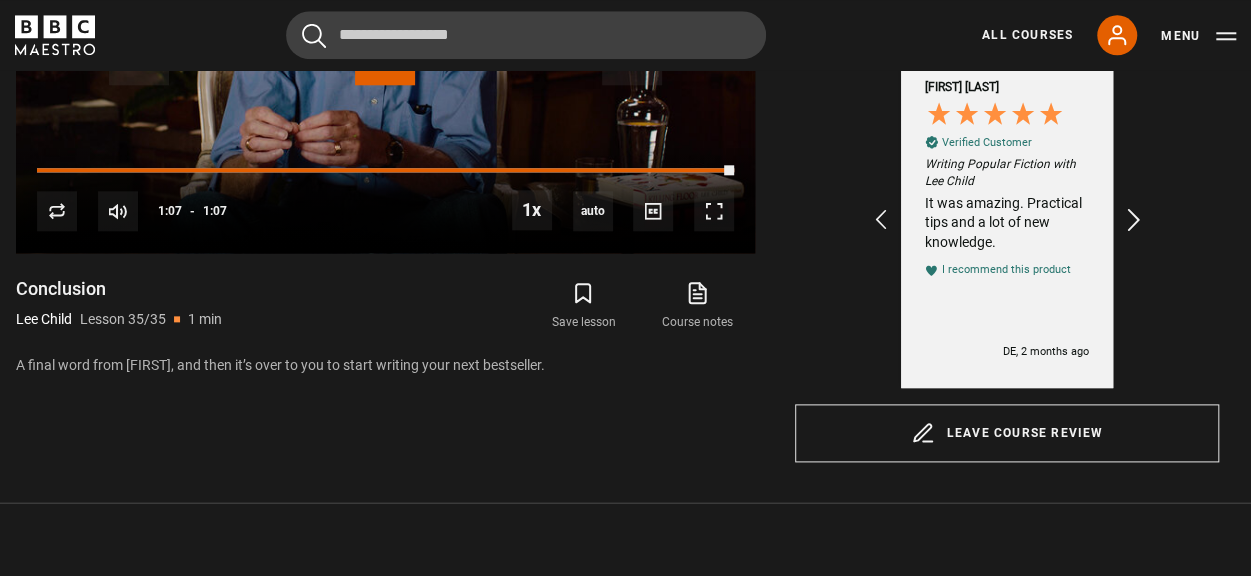 click at bounding box center [1134, 220] 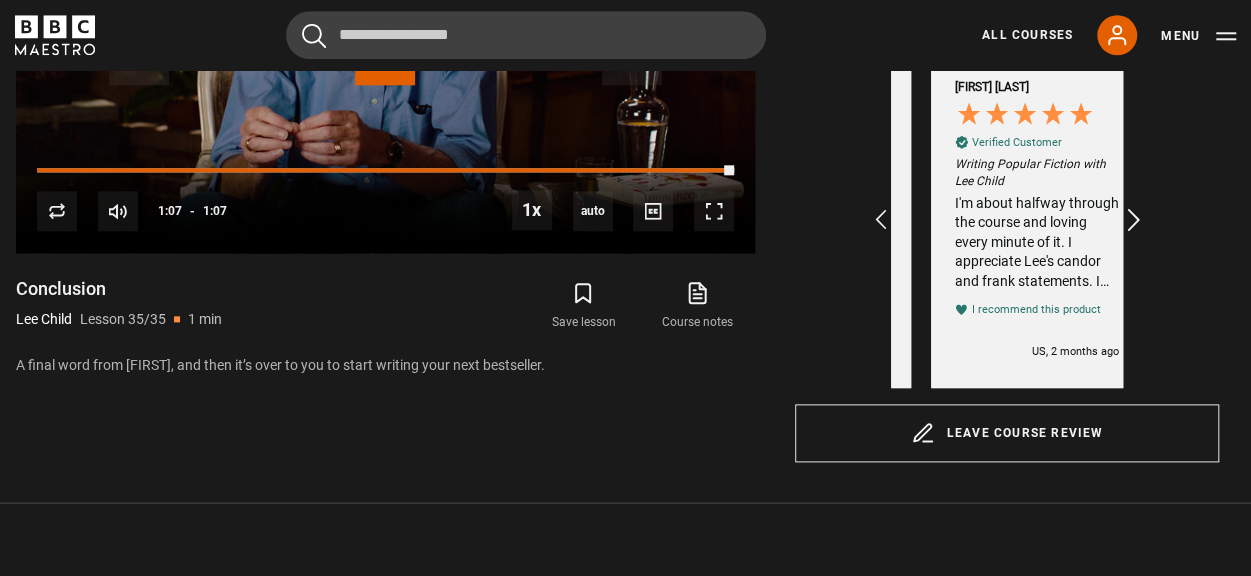 scroll, scrollTop: 0, scrollLeft: 2320, axis: horizontal 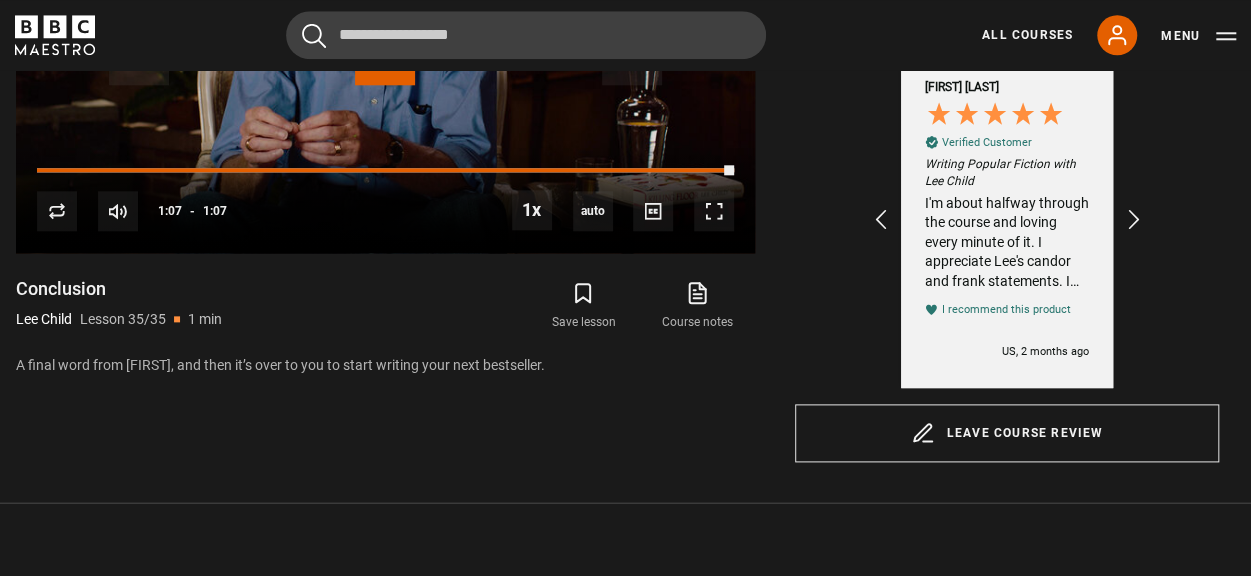 click on "I'm about halfway through the course and loving every minute of it.  I appreciate Lee's candor and frank statements.  I have learned a great deal so far and look forward to completing the Lee Child course and moving on to other greats such as Harlan Coben and Agatha Christie." at bounding box center (1007, 243) 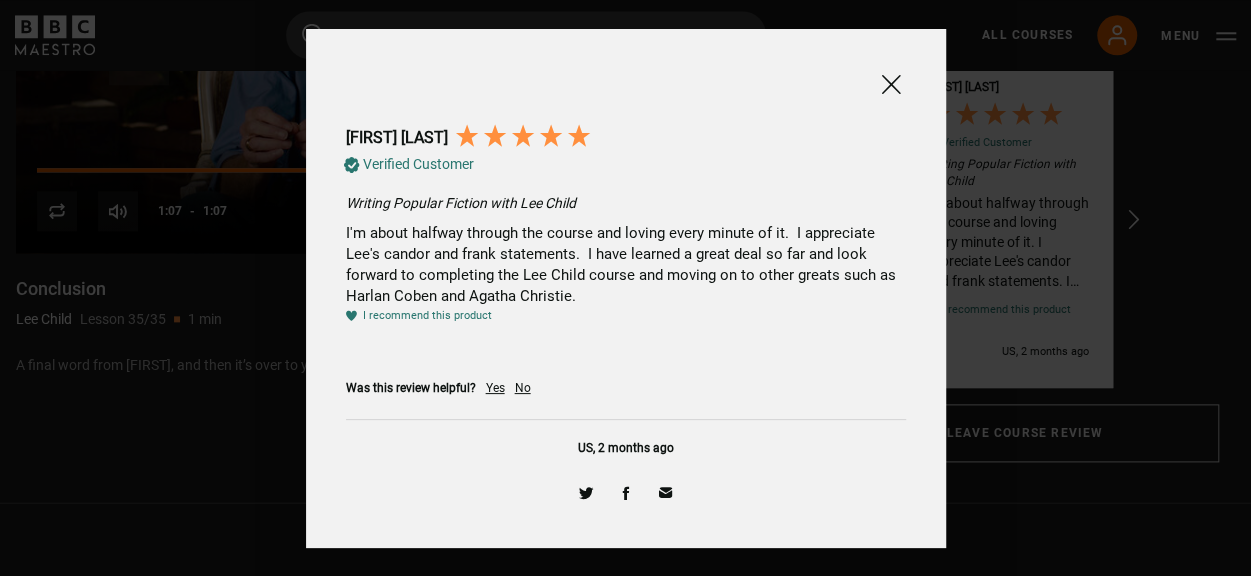 click at bounding box center [891, 84] 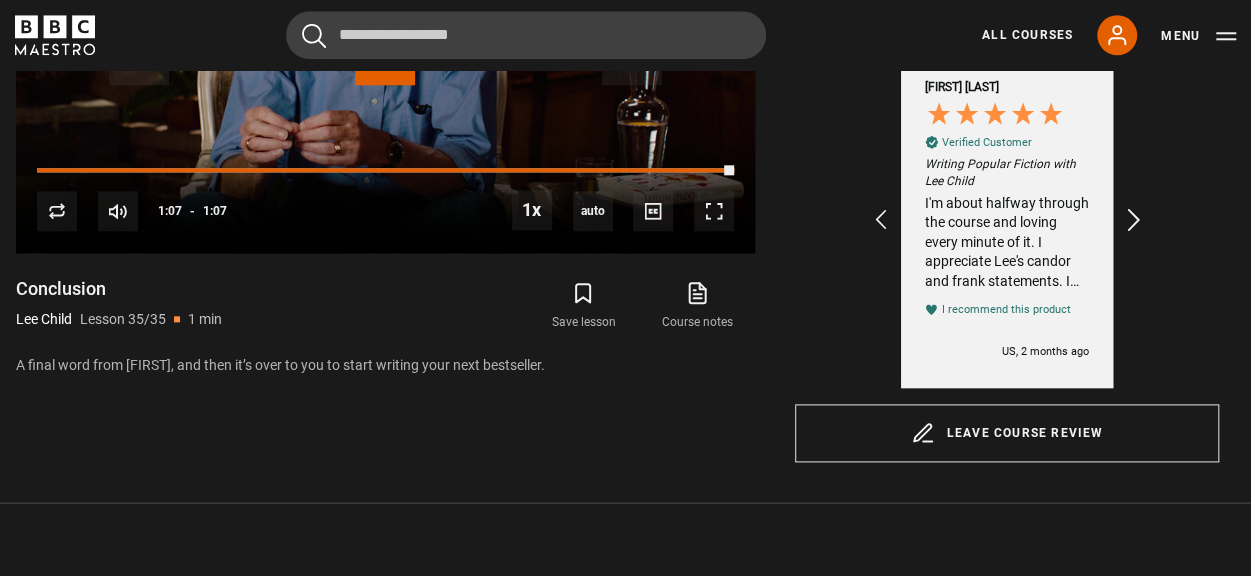 click at bounding box center [1134, 220] 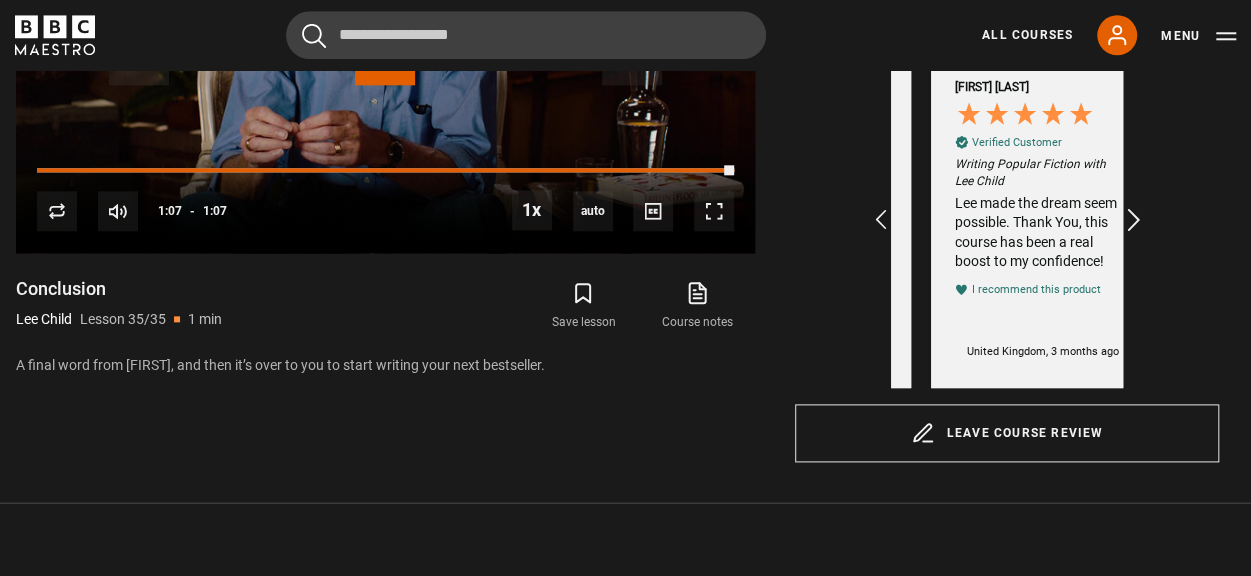 scroll, scrollTop: 0, scrollLeft: 2552, axis: horizontal 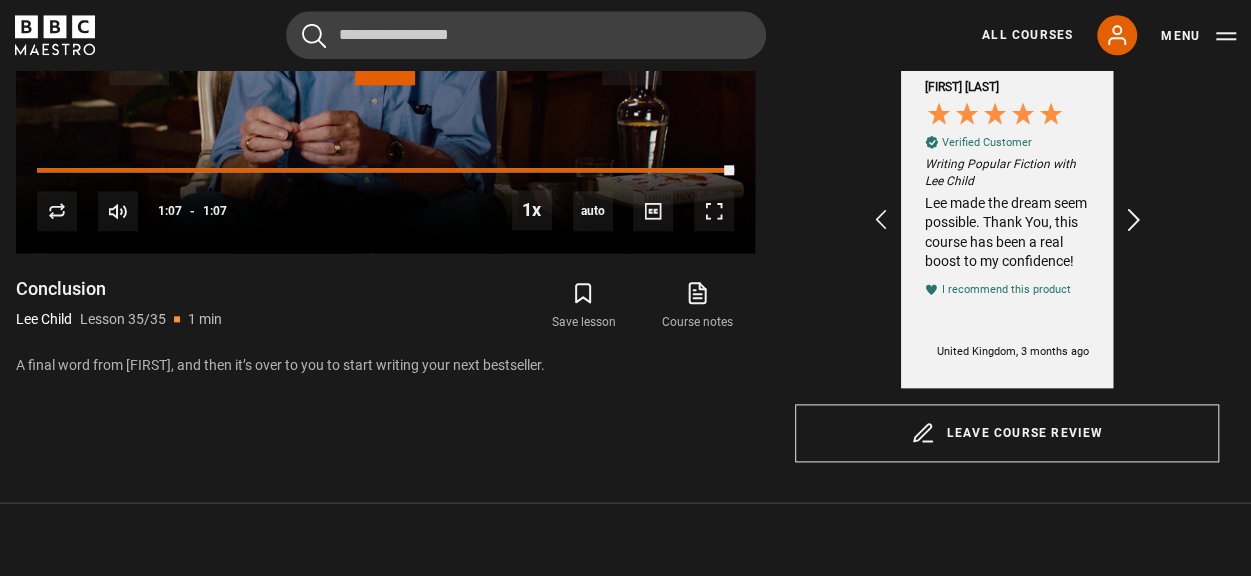 click at bounding box center [1134, 220] 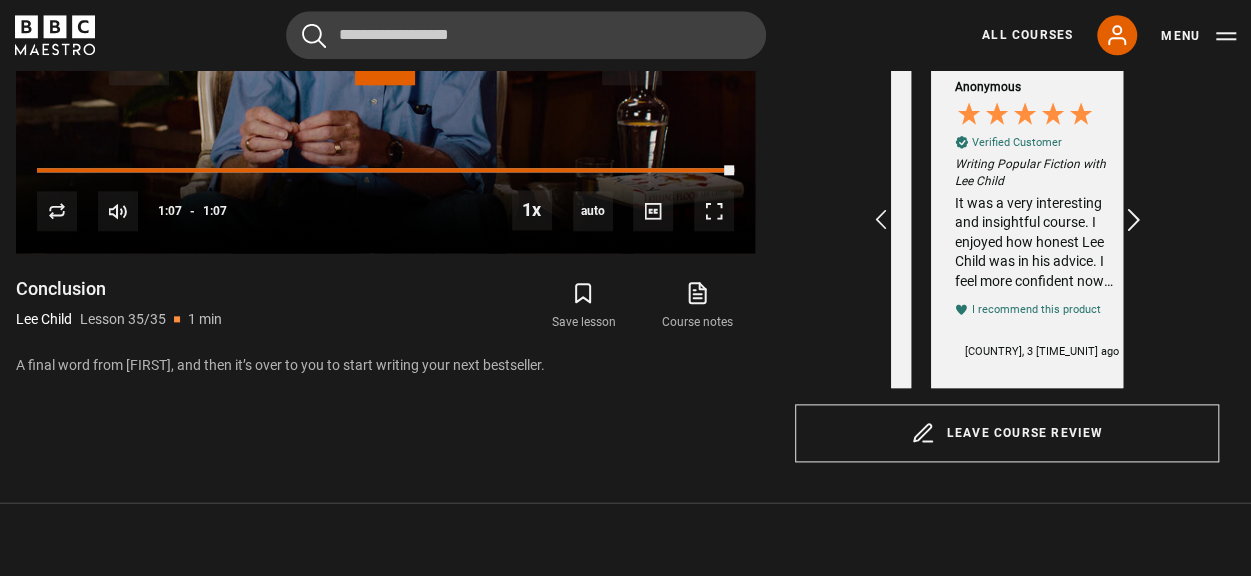 scroll, scrollTop: 0, scrollLeft: 2784, axis: horizontal 